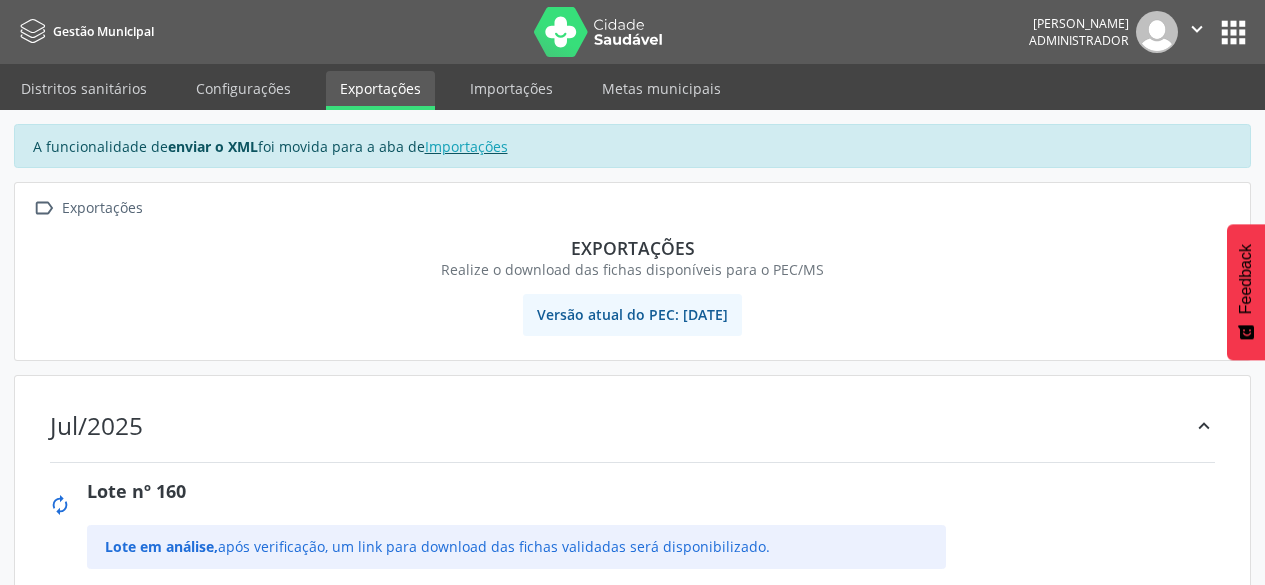 scroll, scrollTop: 0, scrollLeft: 0, axis: both 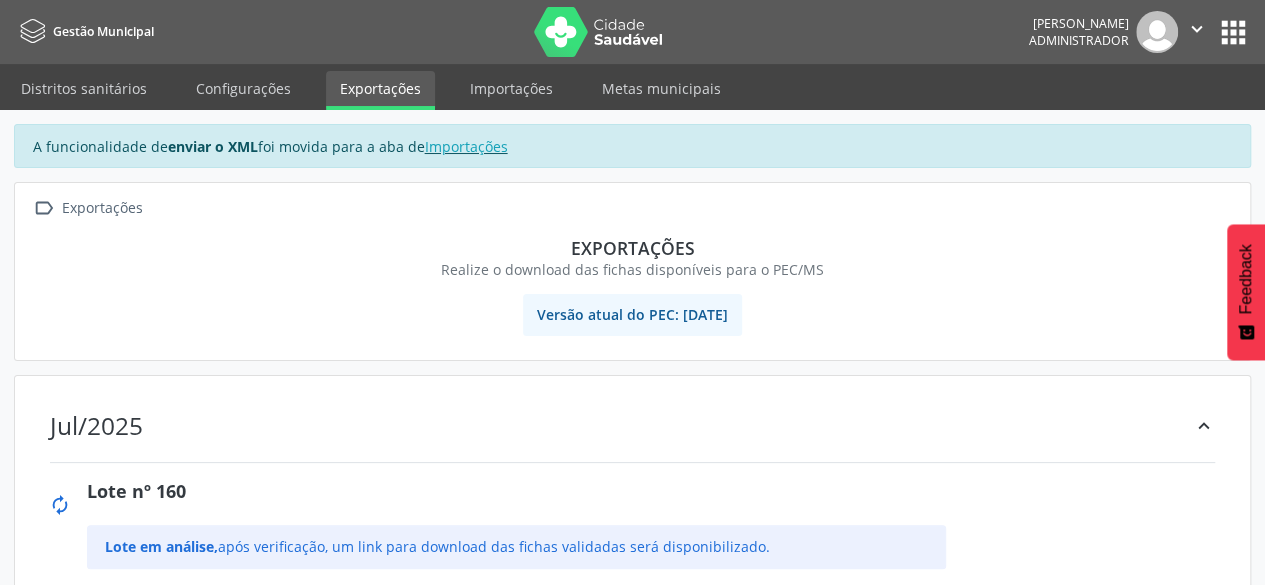 click at bounding box center [599, 32] 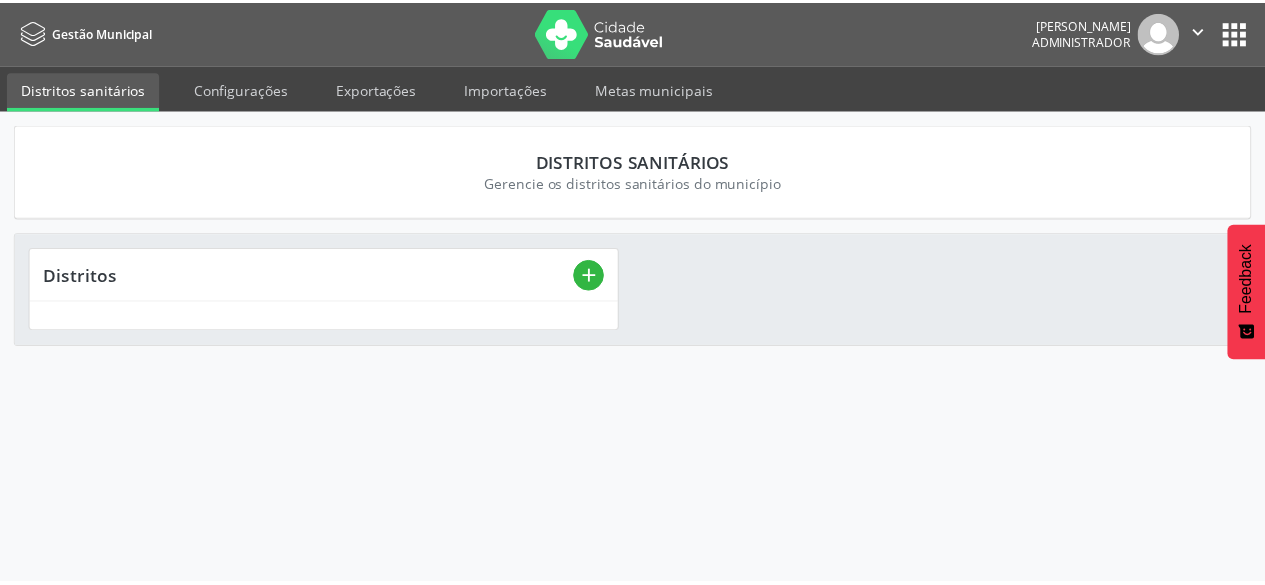 scroll, scrollTop: 0, scrollLeft: 0, axis: both 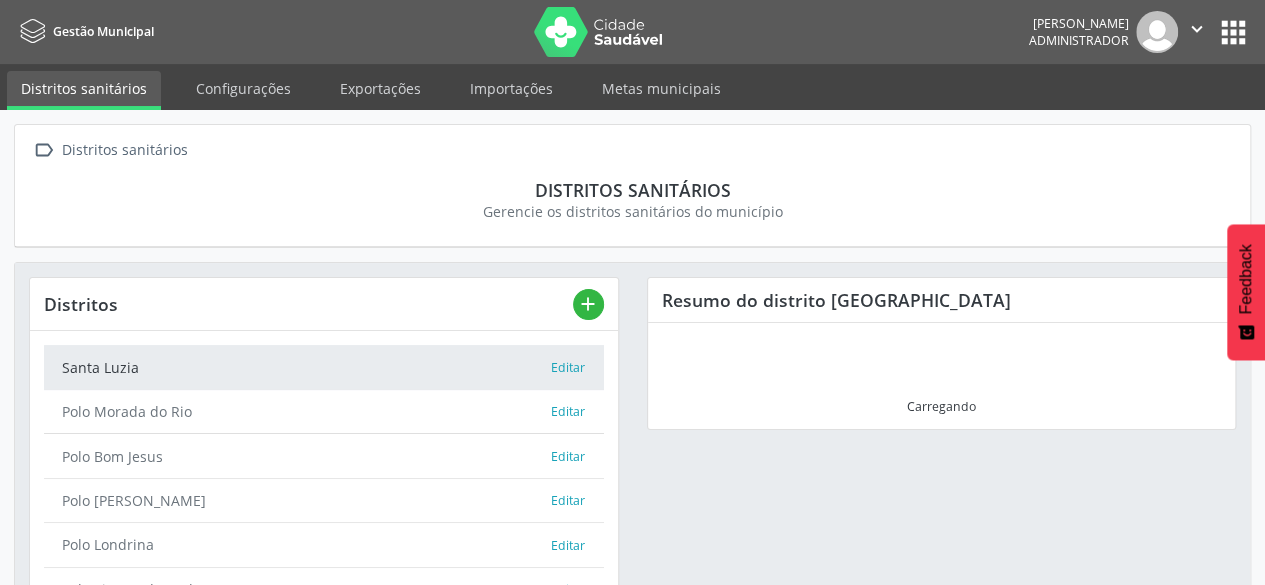 click on "apps" at bounding box center [1233, 32] 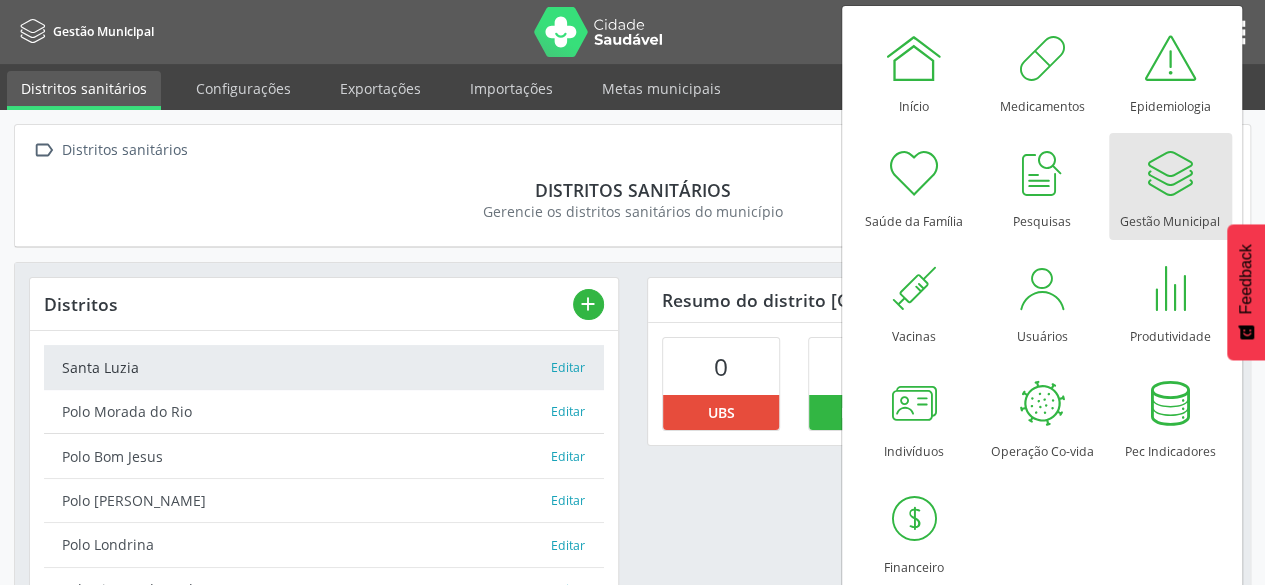 click at bounding box center (1170, 173) 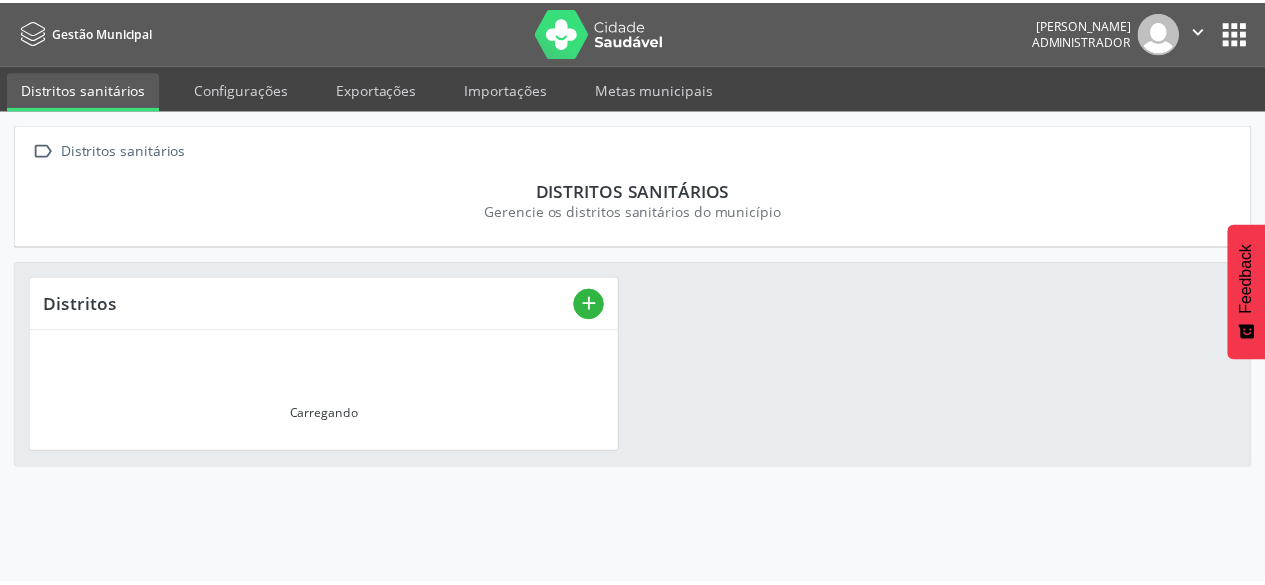 scroll, scrollTop: 0, scrollLeft: 0, axis: both 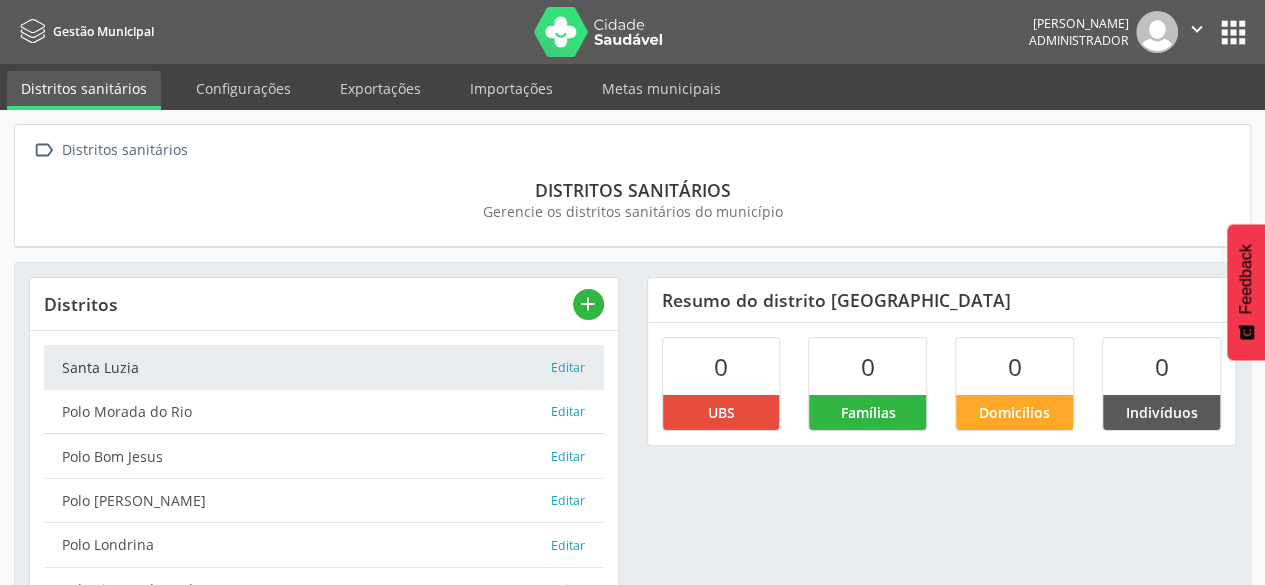click on "apps" at bounding box center [1233, 32] 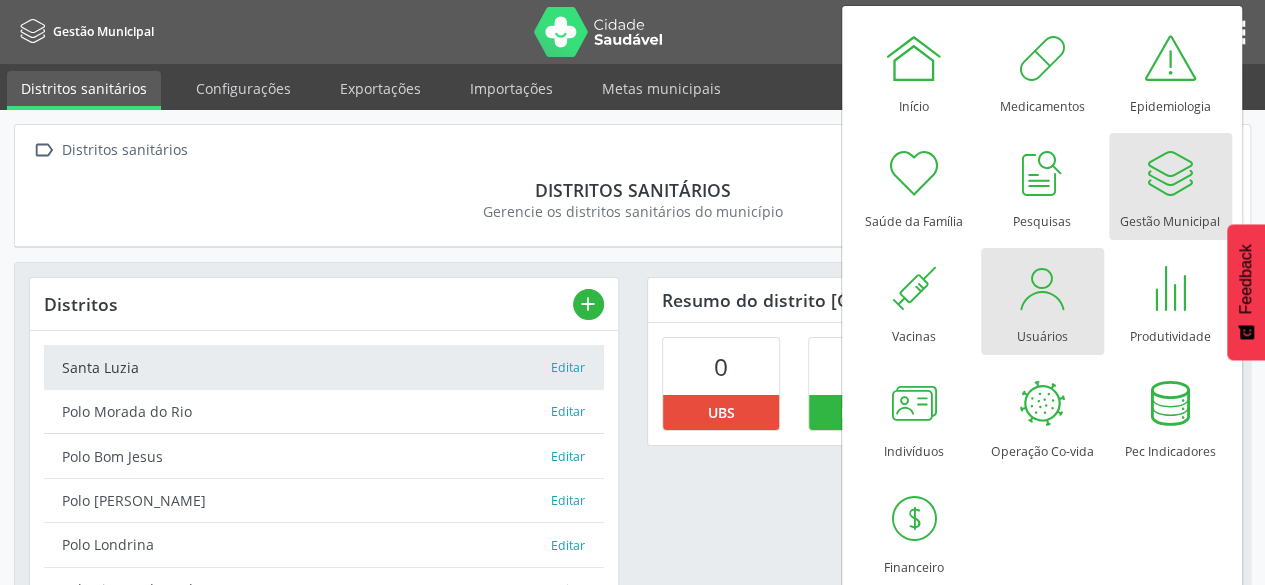 click at bounding box center (1042, 288) 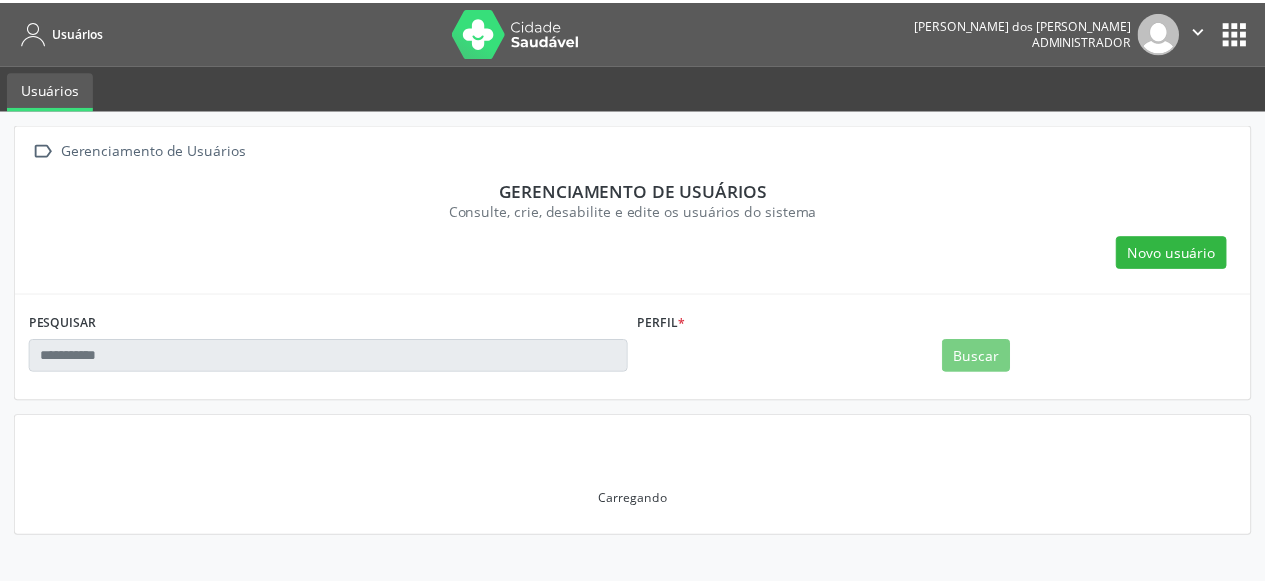 scroll, scrollTop: 0, scrollLeft: 0, axis: both 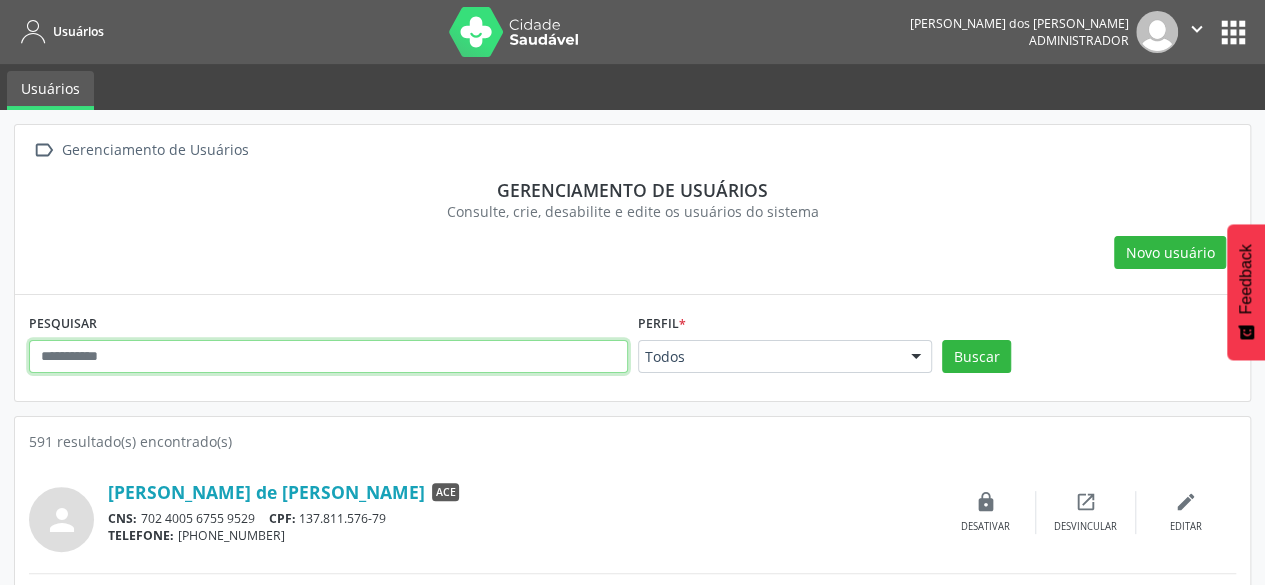 click at bounding box center [328, 357] 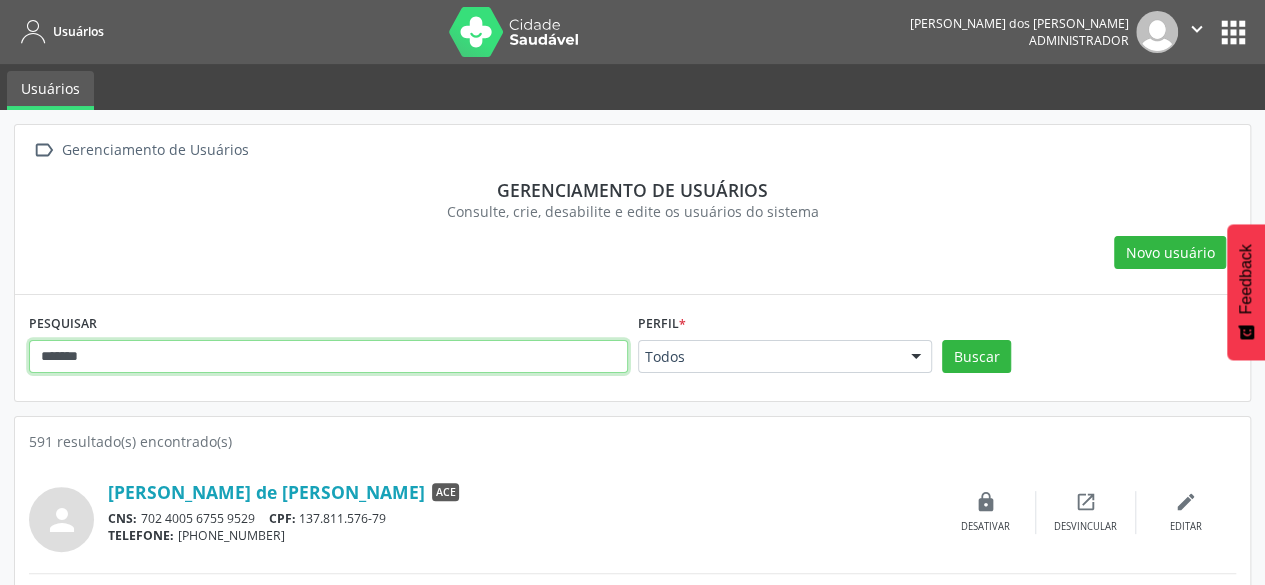 type on "*******" 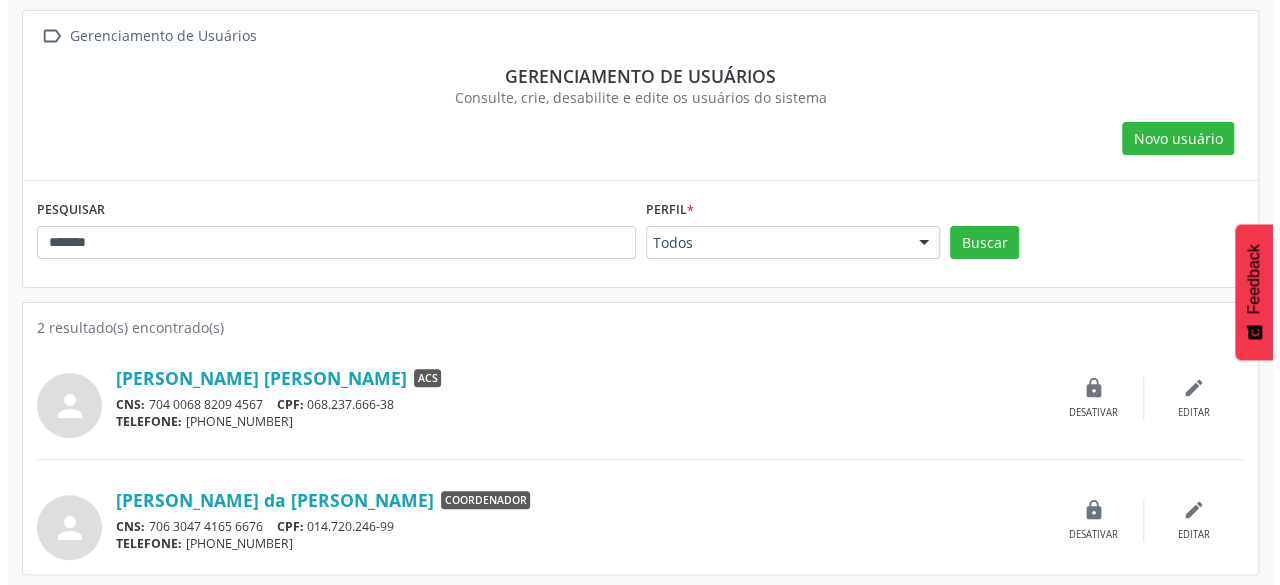 scroll, scrollTop: 115, scrollLeft: 0, axis: vertical 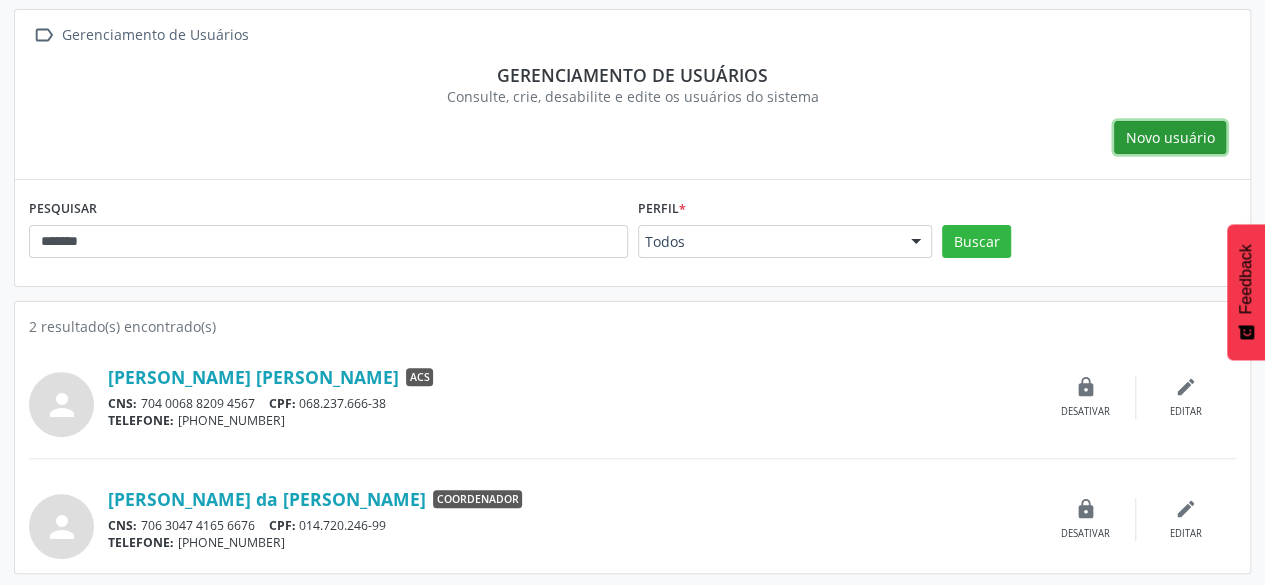 click on "Novo usuário" at bounding box center (1170, 138) 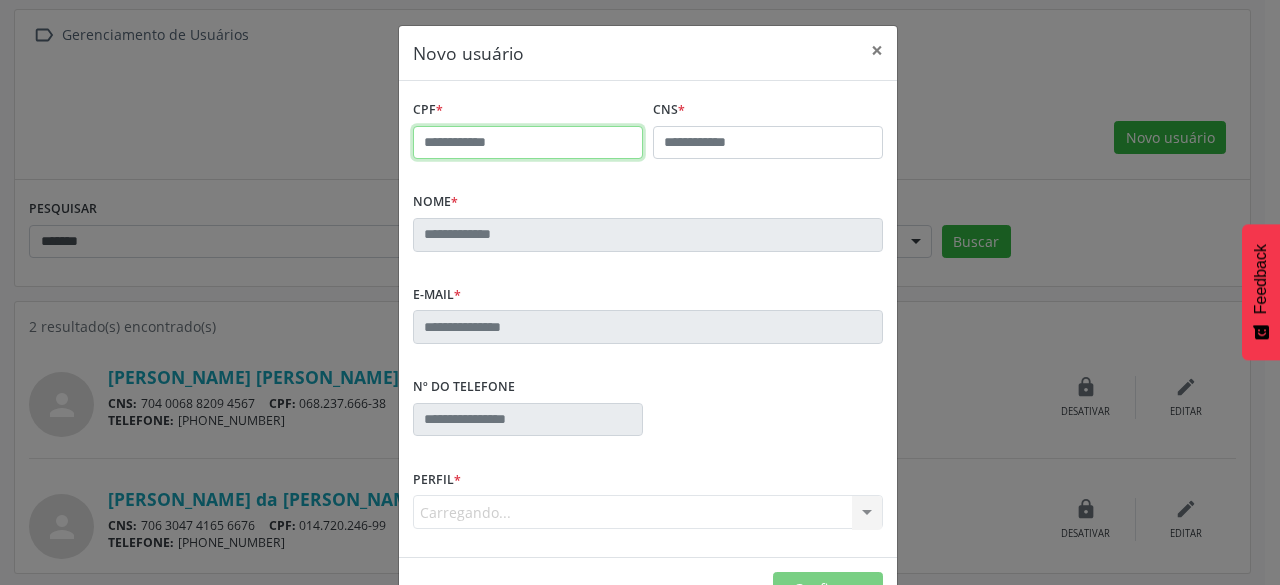 click at bounding box center (528, 143) 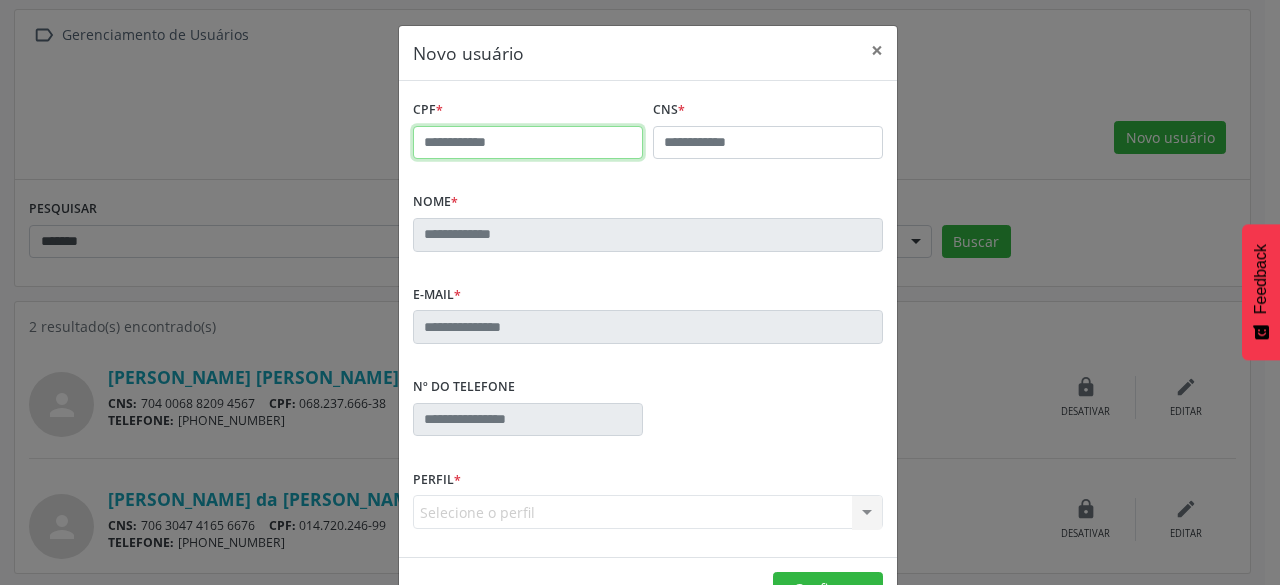paste 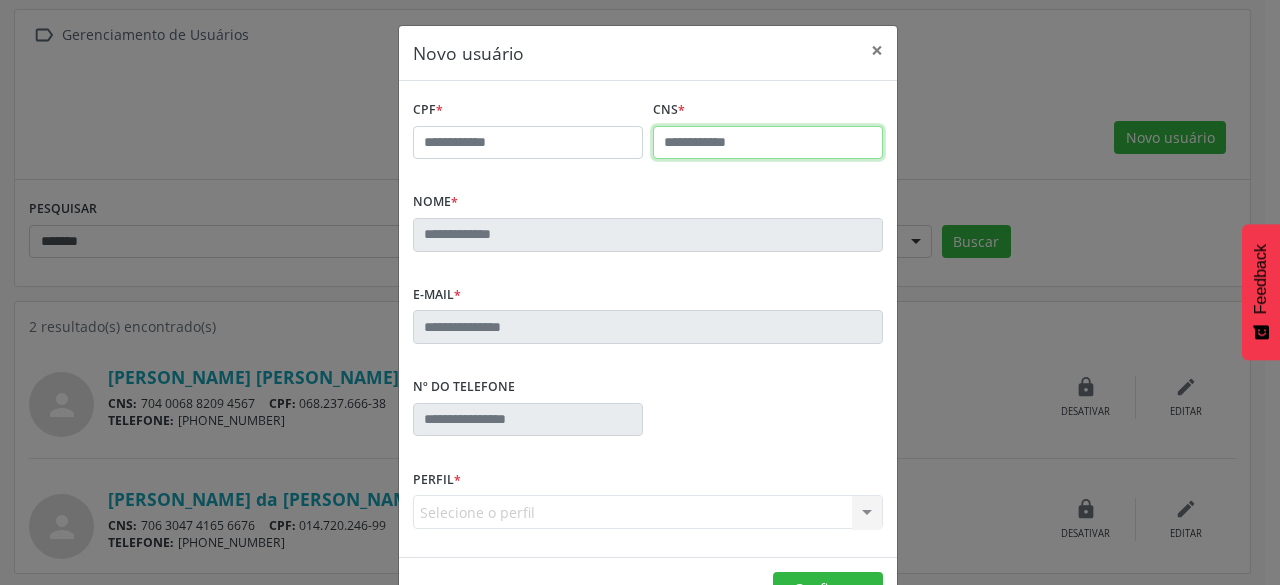 click at bounding box center (768, 143) 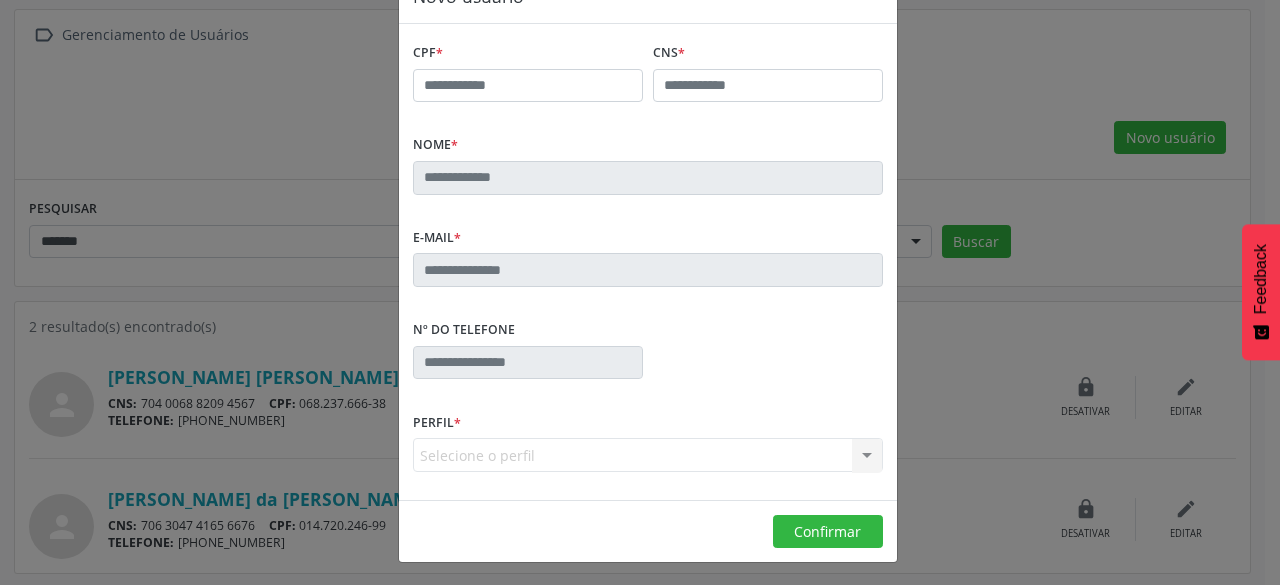 scroll, scrollTop: 0, scrollLeft: 0, axis: both 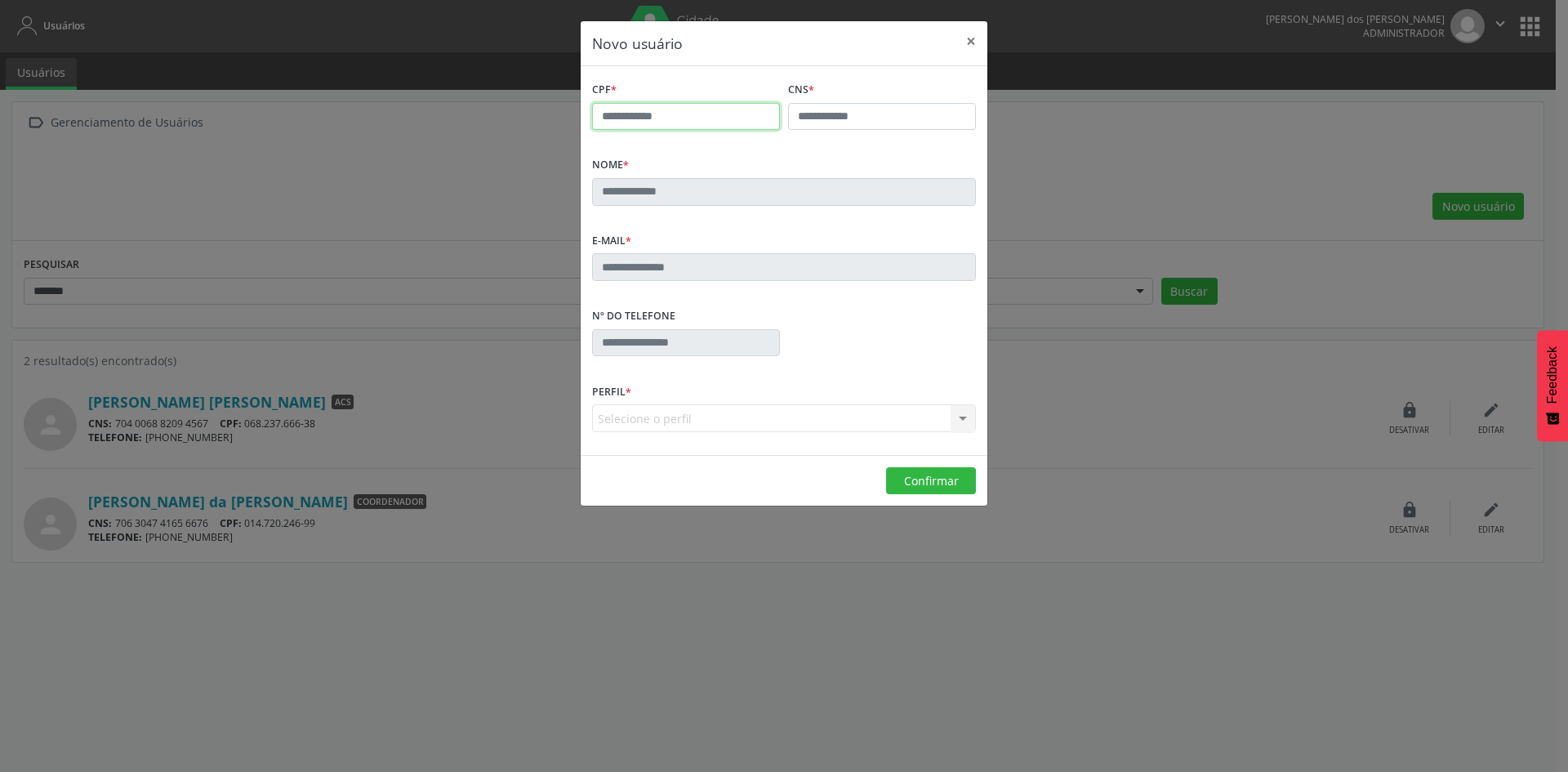 click at bounding box center (686, 117) 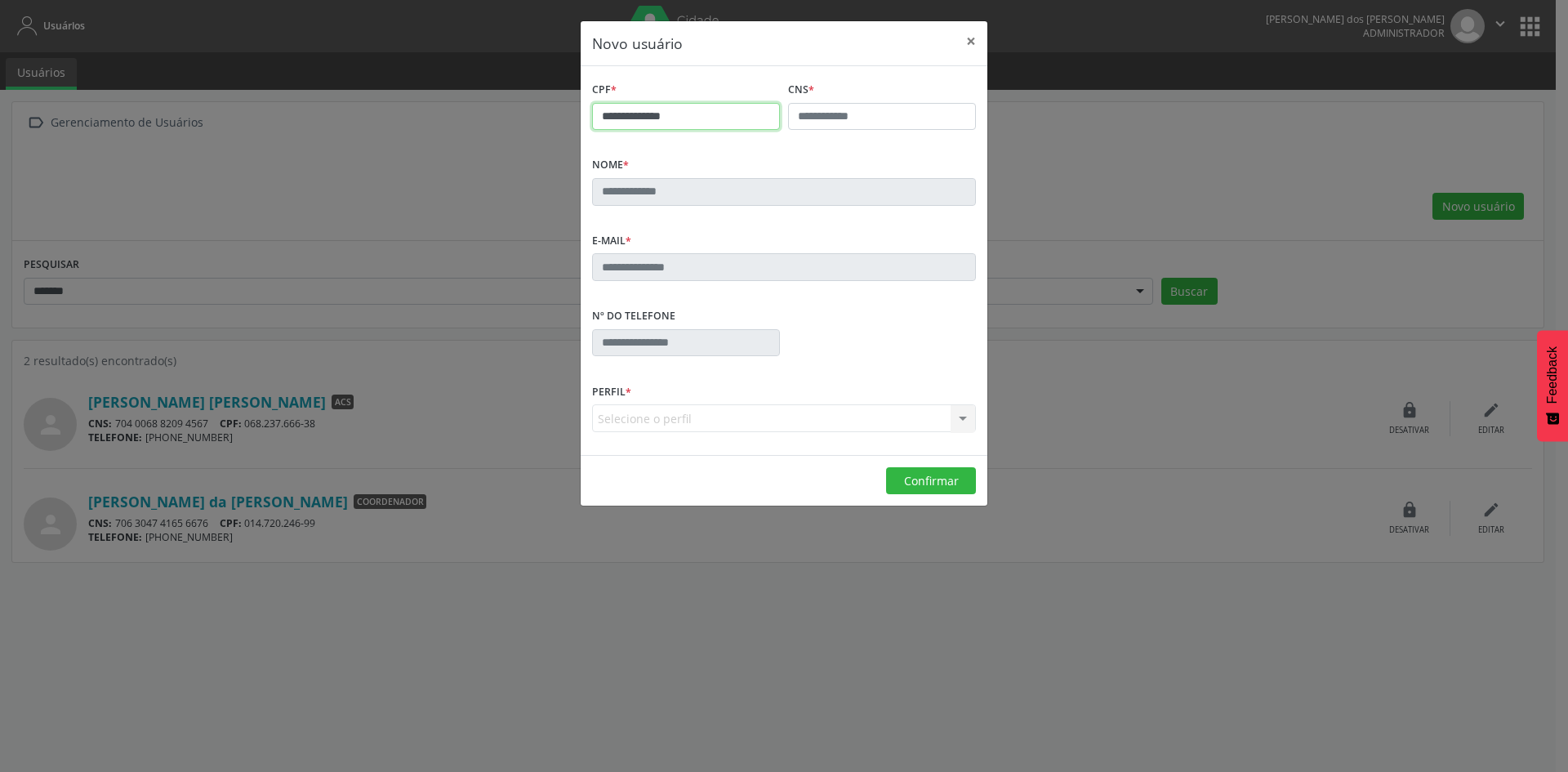 type on "**********" 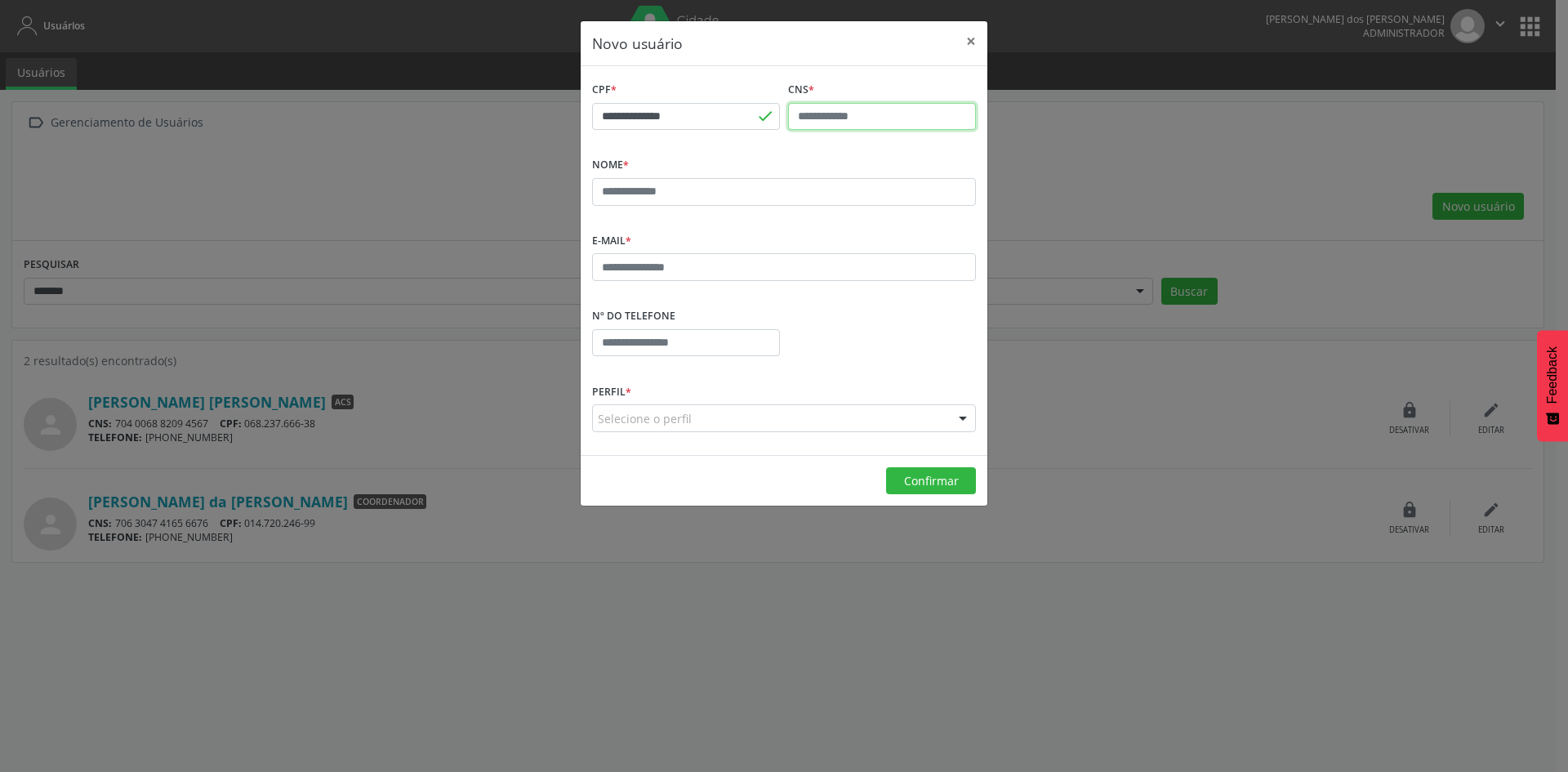 click at bounding box center [882, 117] 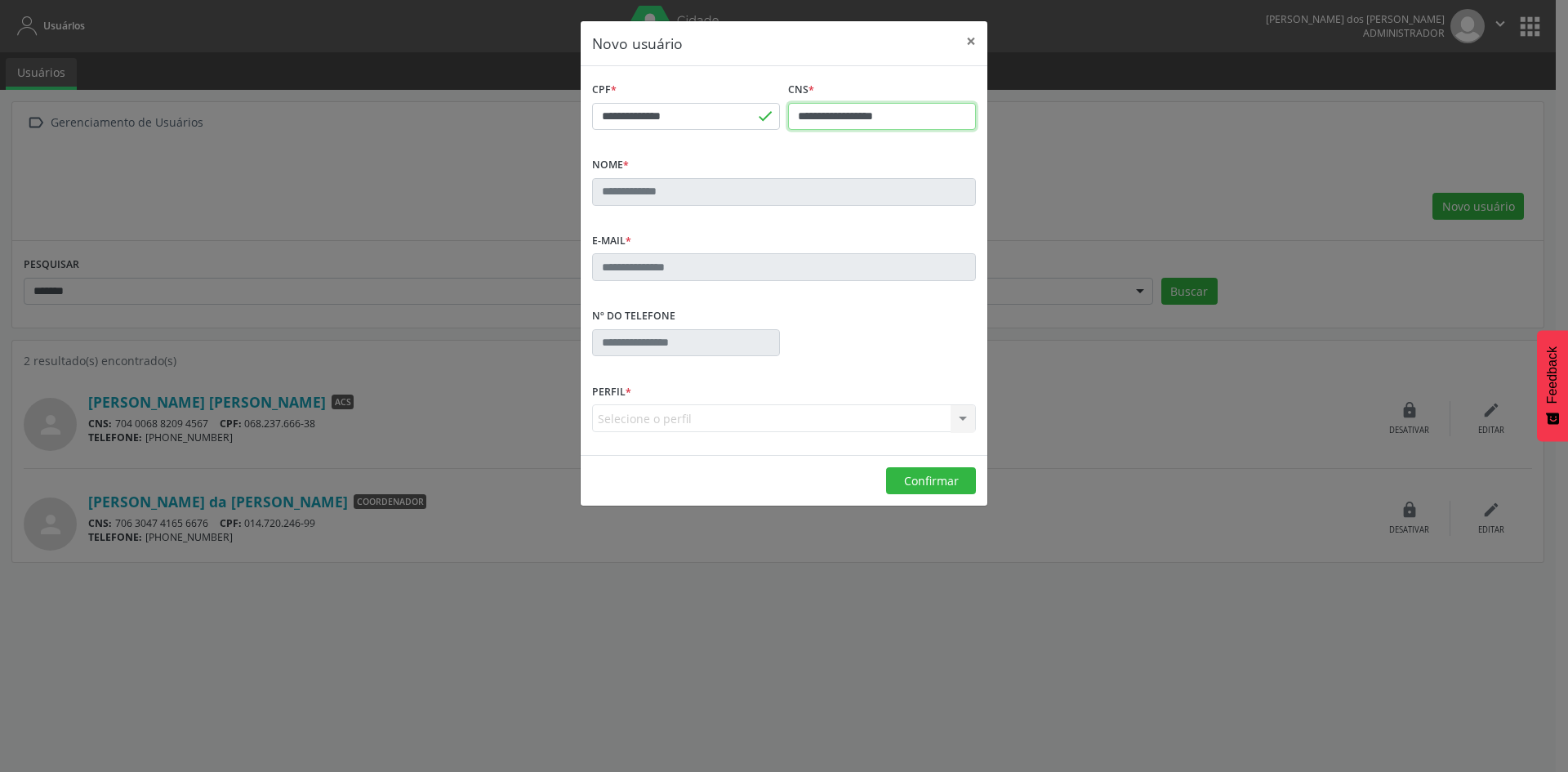 type on "**********" 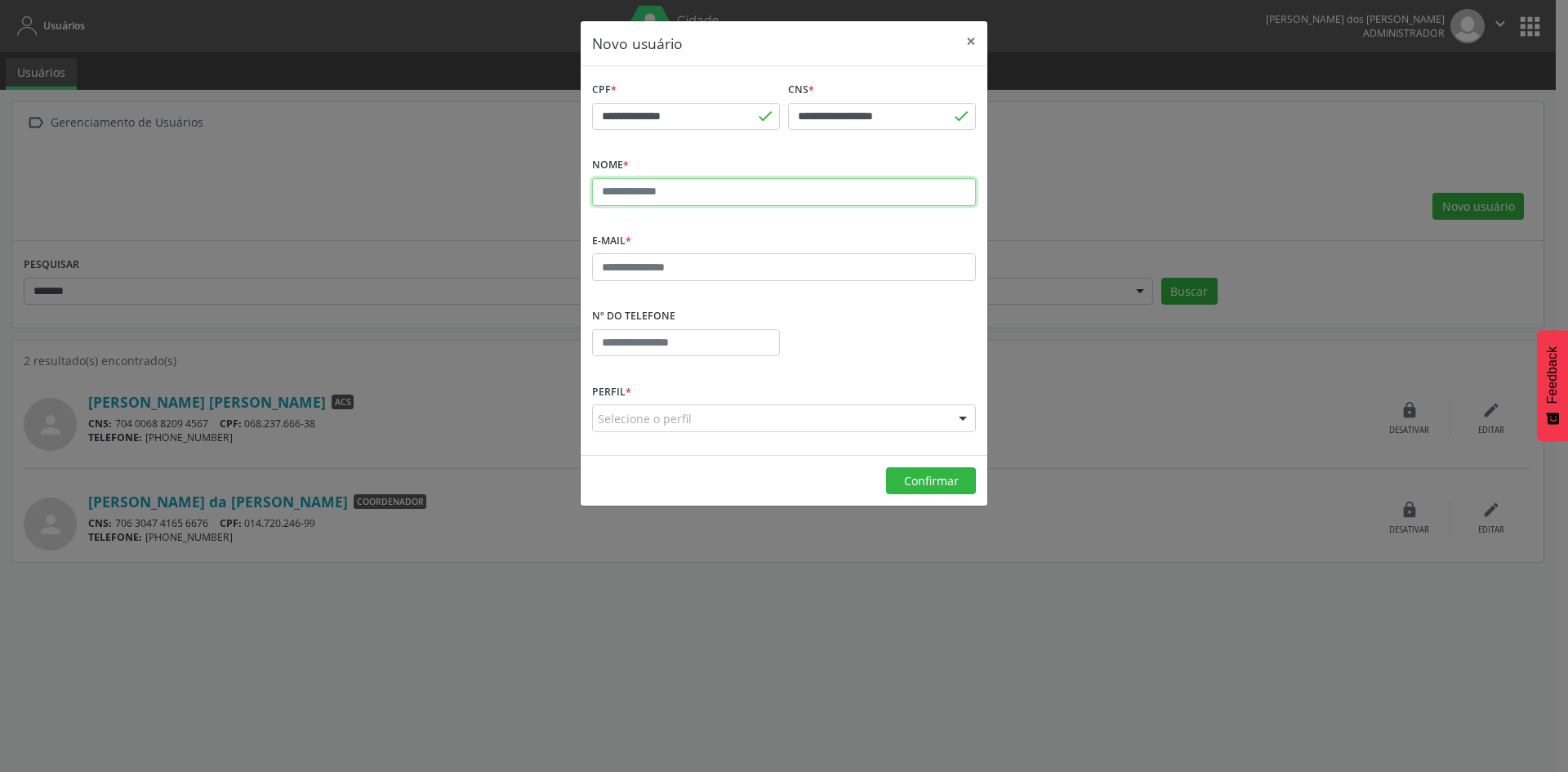 click at bounding box center (784, 192) 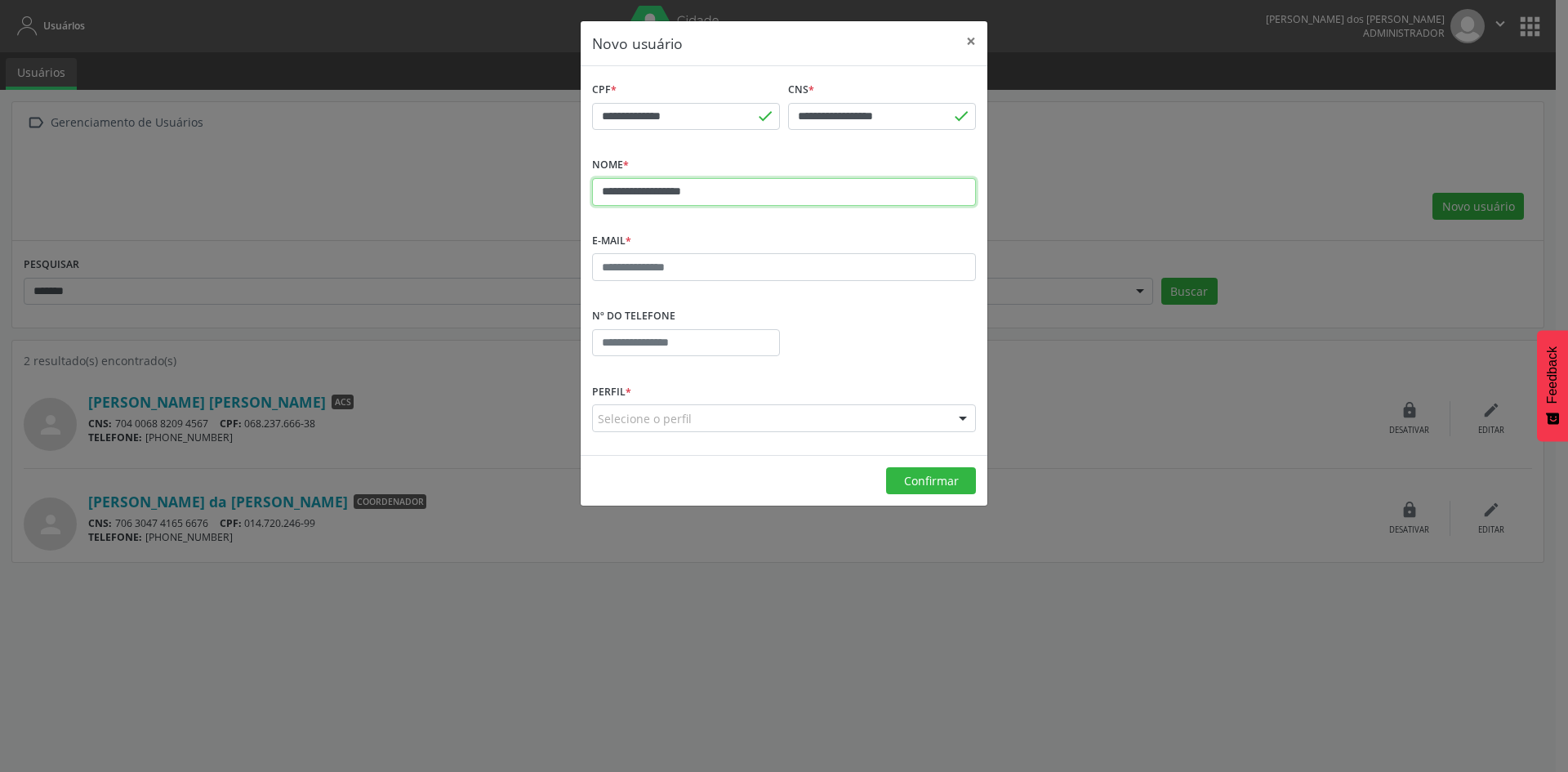 type on "**********" 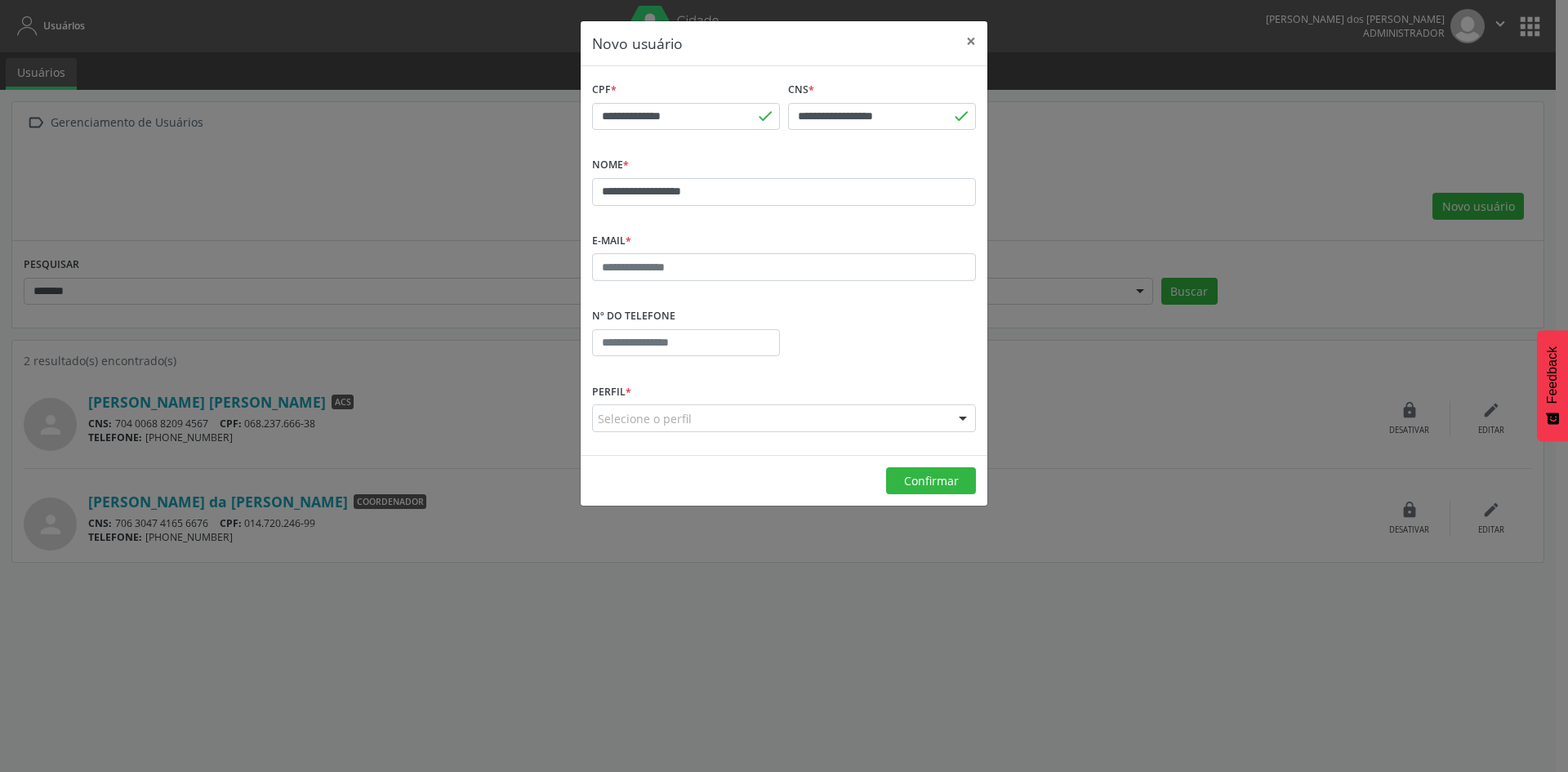 click on "E-mail
*" at bounding box center [784, 255] 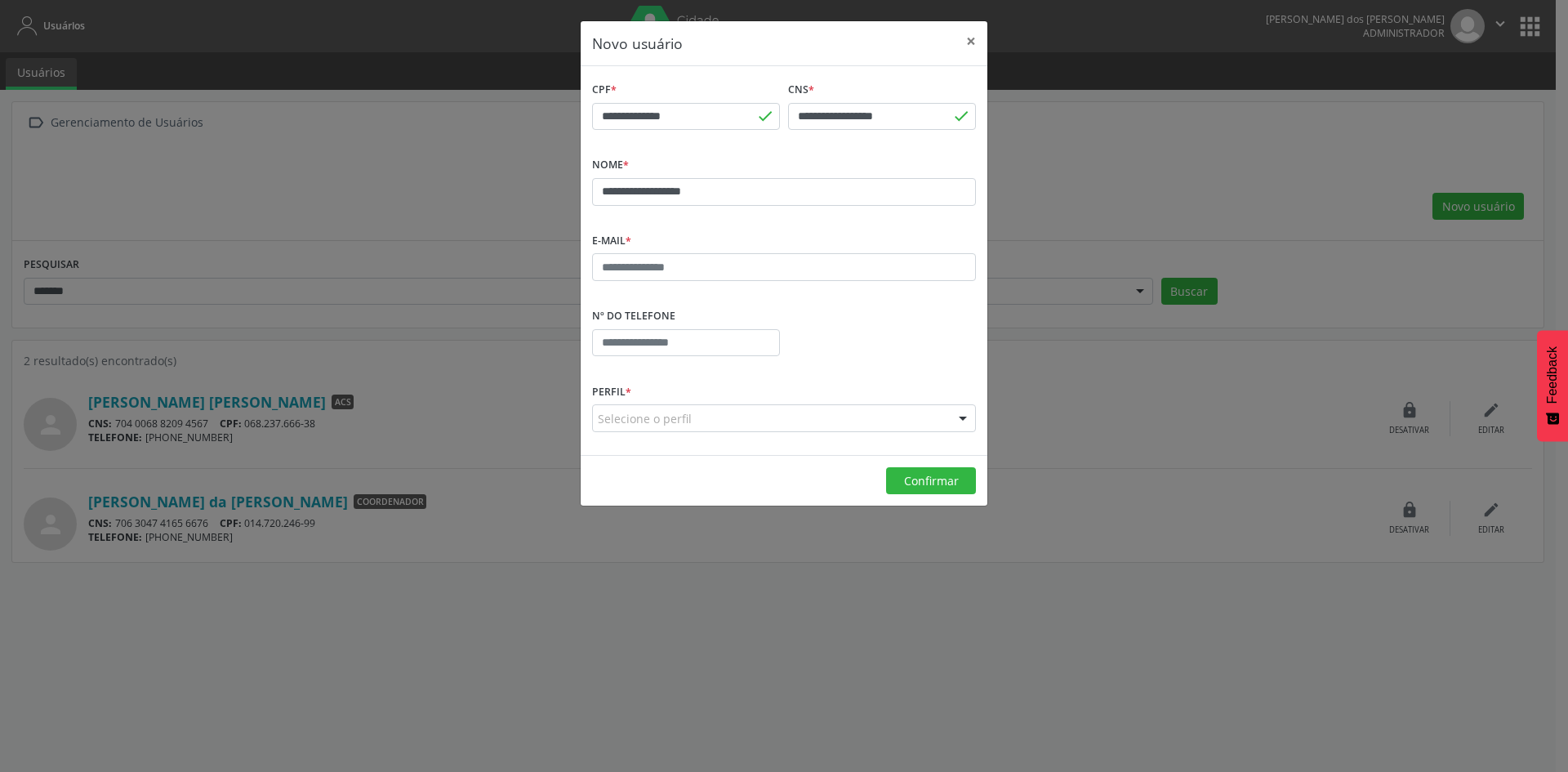 click on "Selecione o perfil" at bounding box center (784, 418) 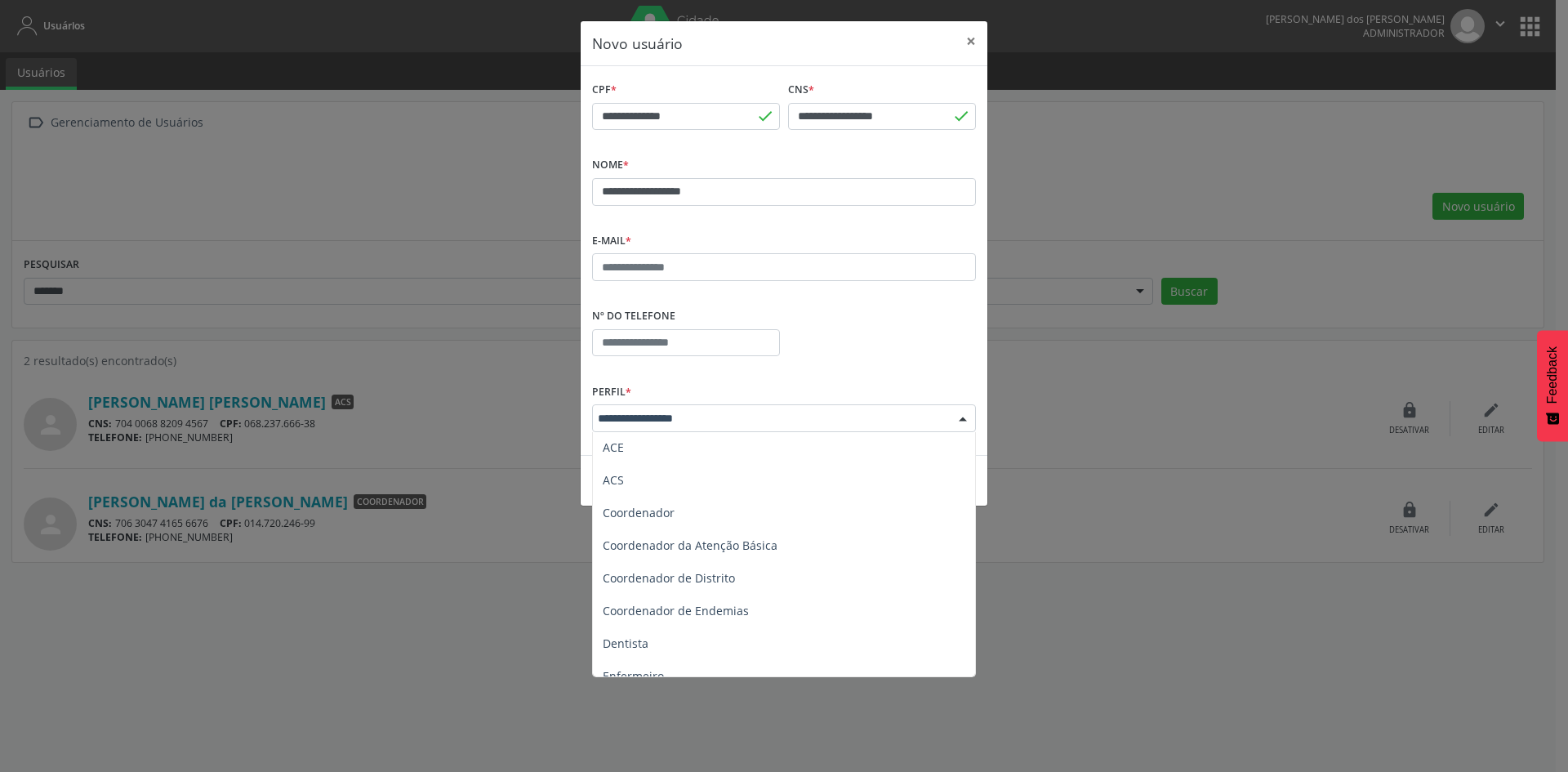 scroll, scrollTop: 0, scrollLeft: 0, axis: both 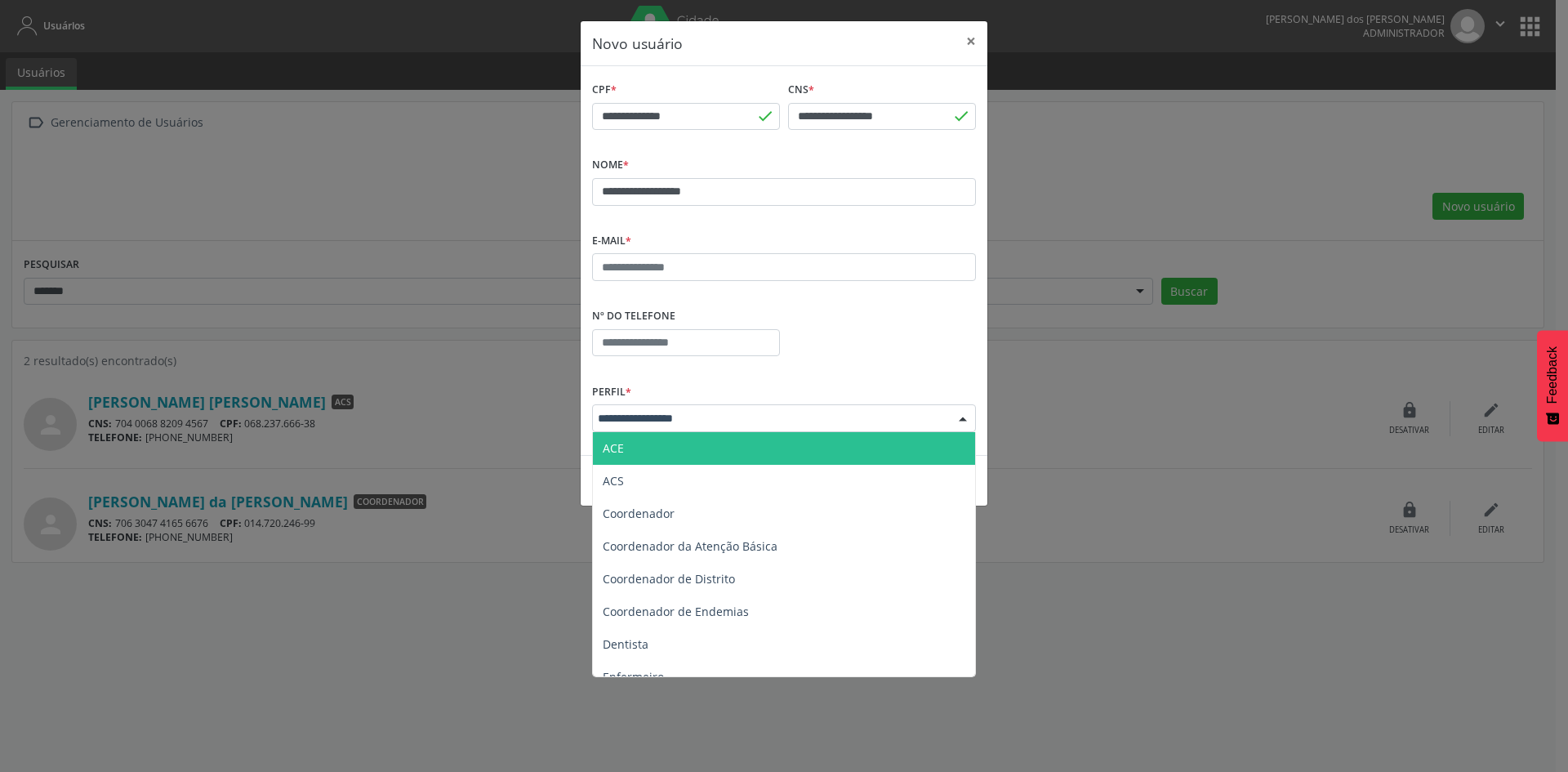click on "Nº do Telefone" at bounding box center (784, 341) 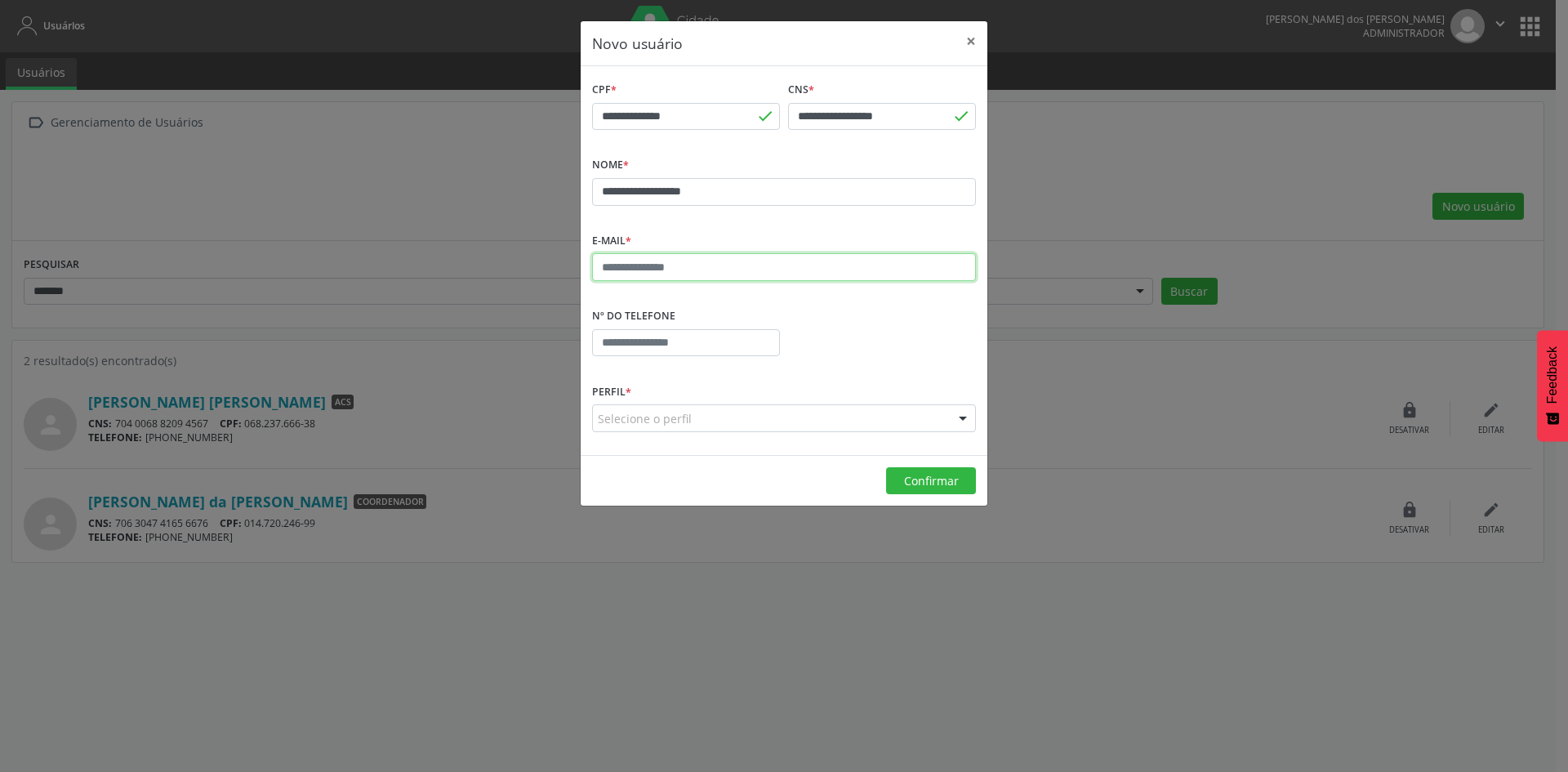 click at bounding box center [784, 267] 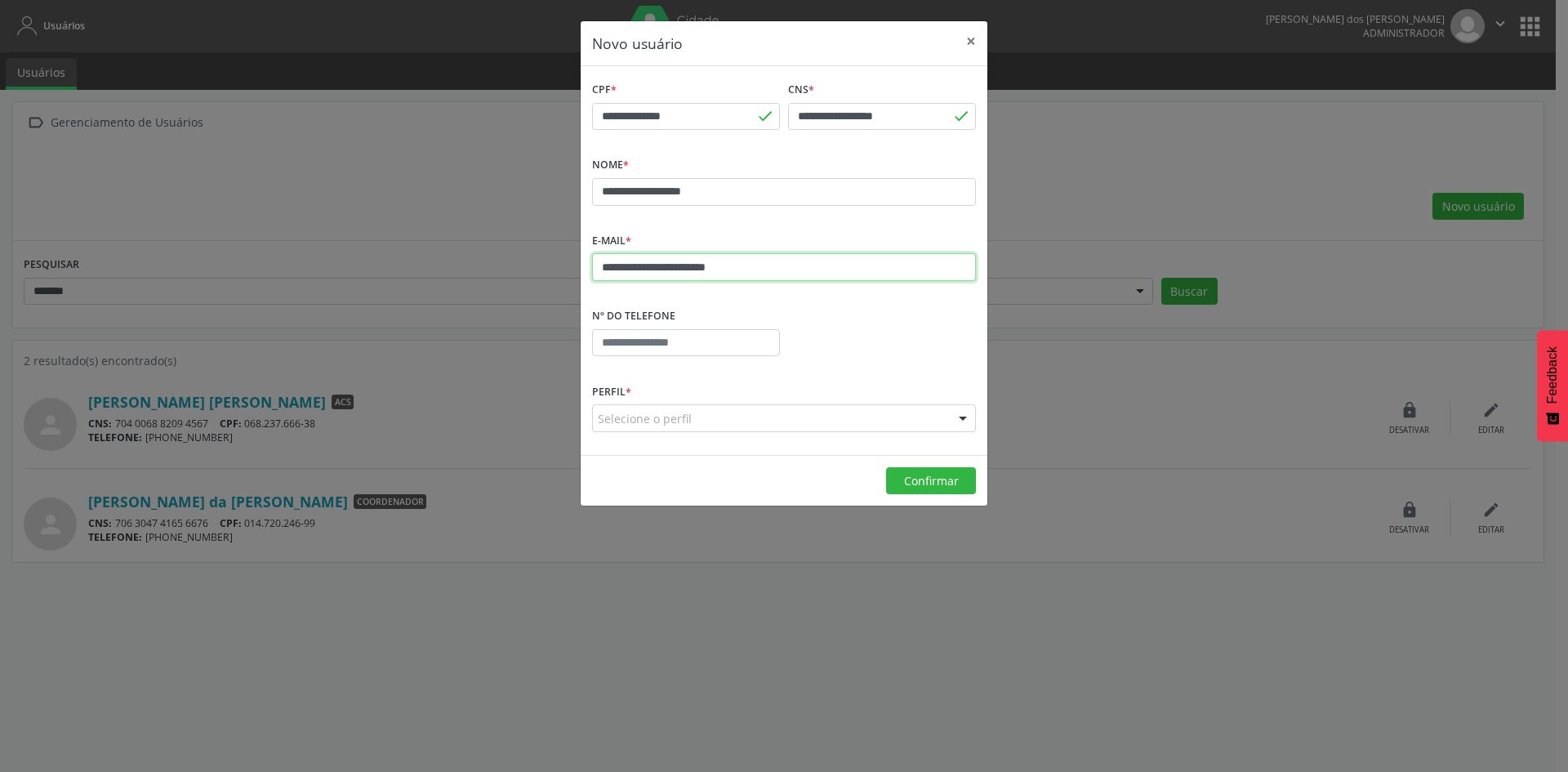 type on "**********" 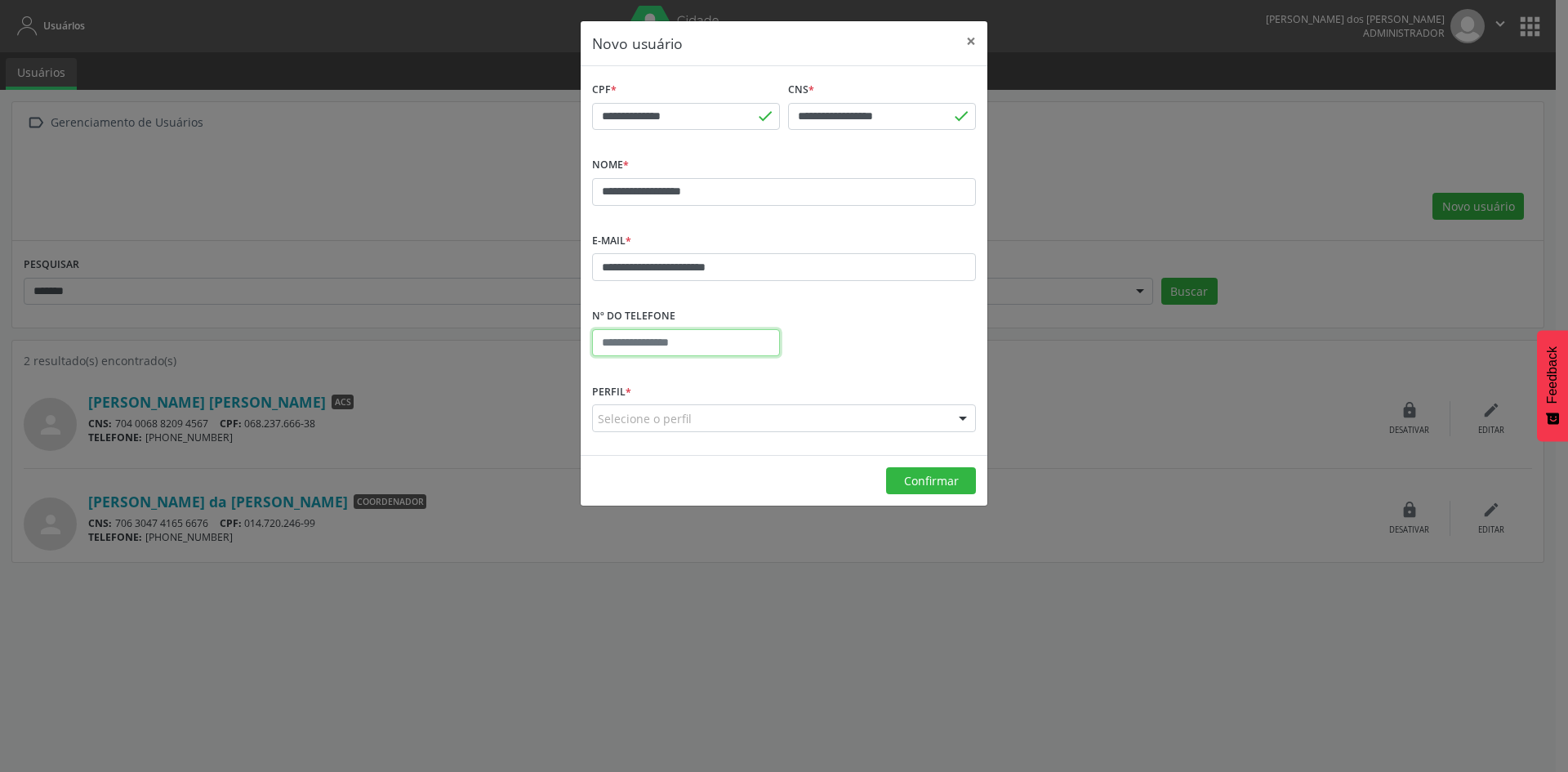click at bounding box center [686, 343] 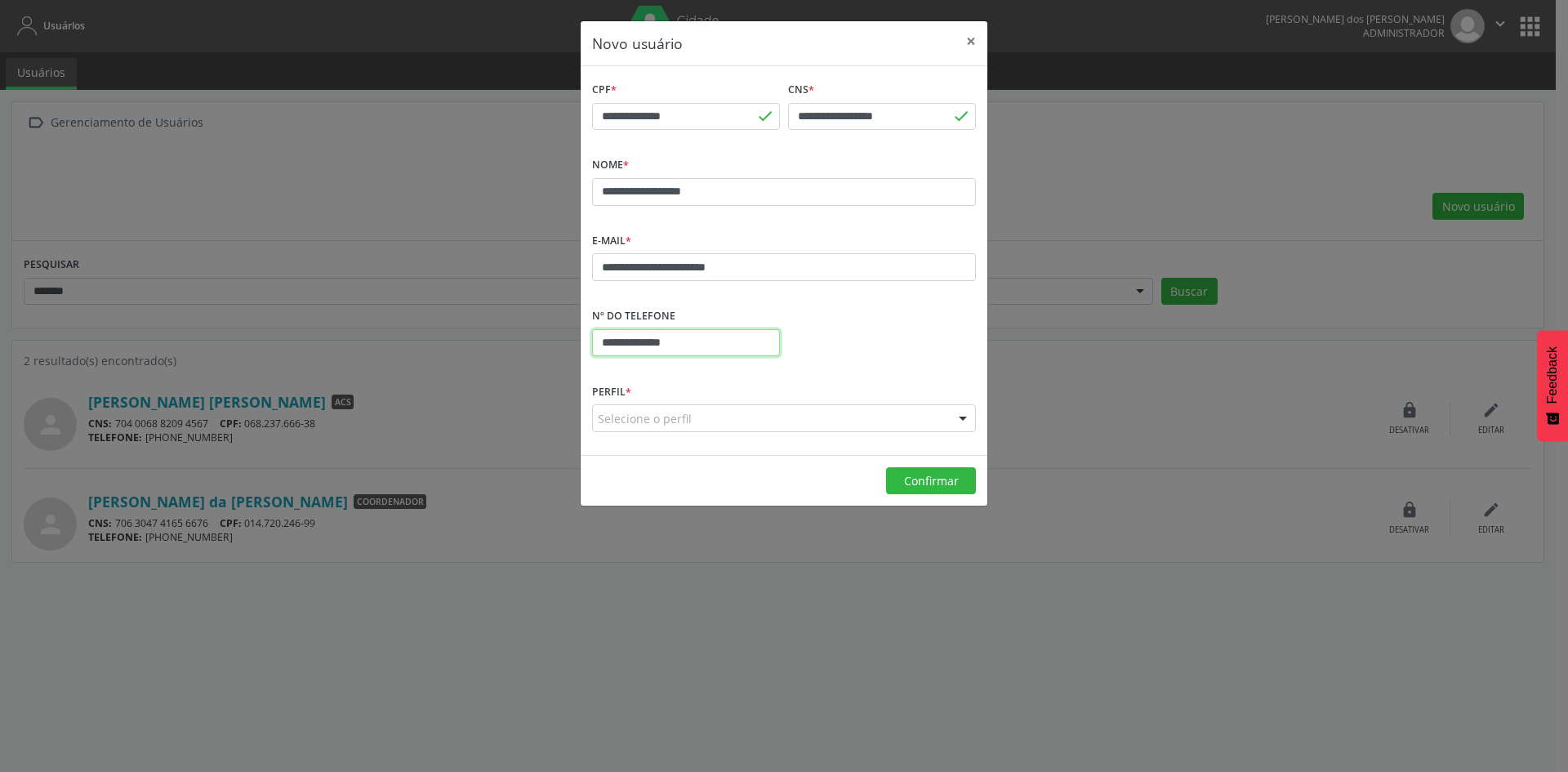 type on "**********" 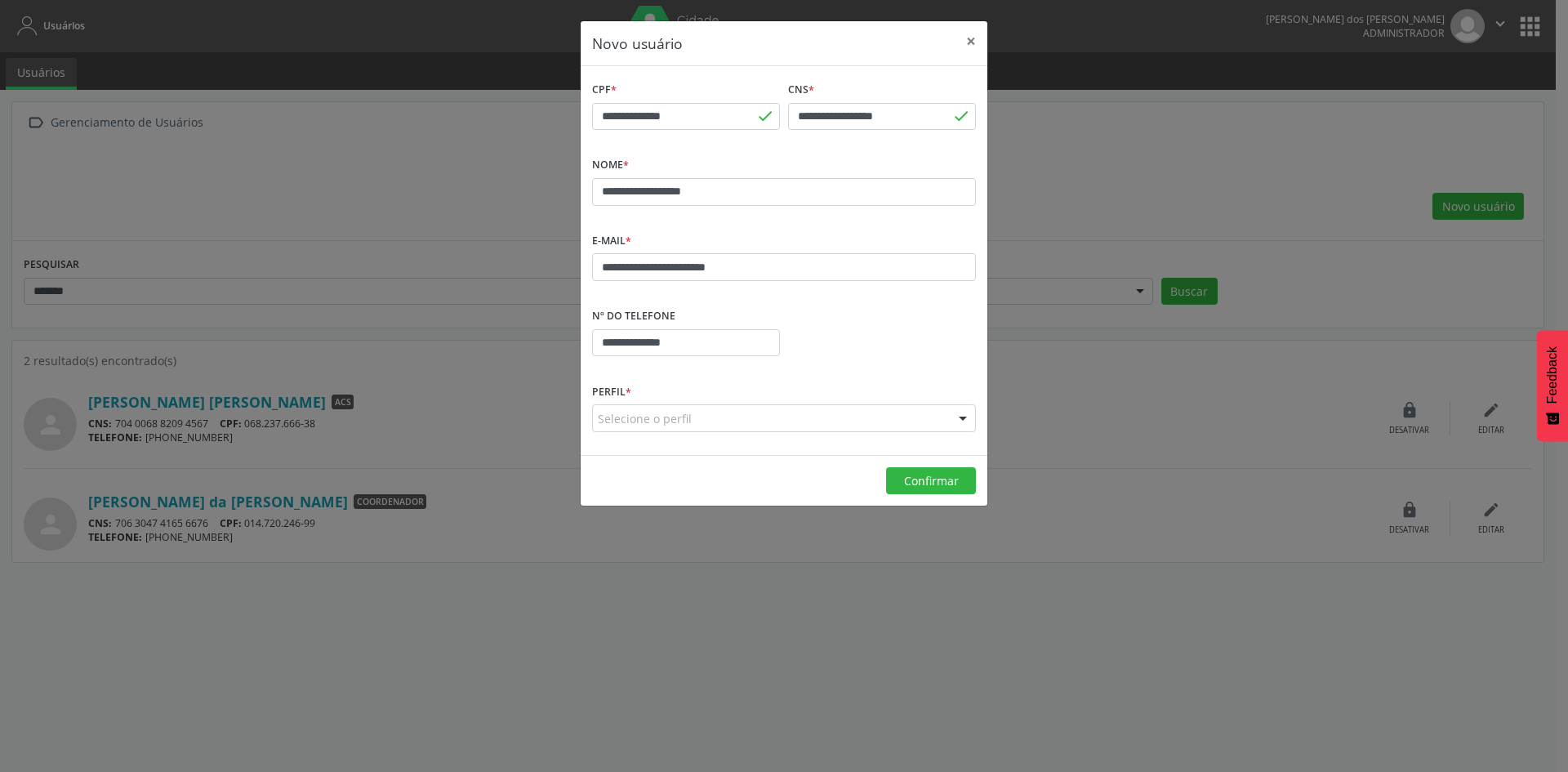 click on "Selecione o perfil
ACE   ACS   Coordenador   Coordenador da Atenção Básica   Coordenador de Distrito   Coordenador de Endemias   Dentista   Enfermeiro   Gestor Financeiro   Laboratorista   Monitoramento Executivo   Médico   Operador de agendamento   Supervisor de Endemias   Vigilante Epidemiologista
Nenhum resultado encontrado para: "   "
Não há nenhuma opção para ser exibida." at bounding box center (784, 418) 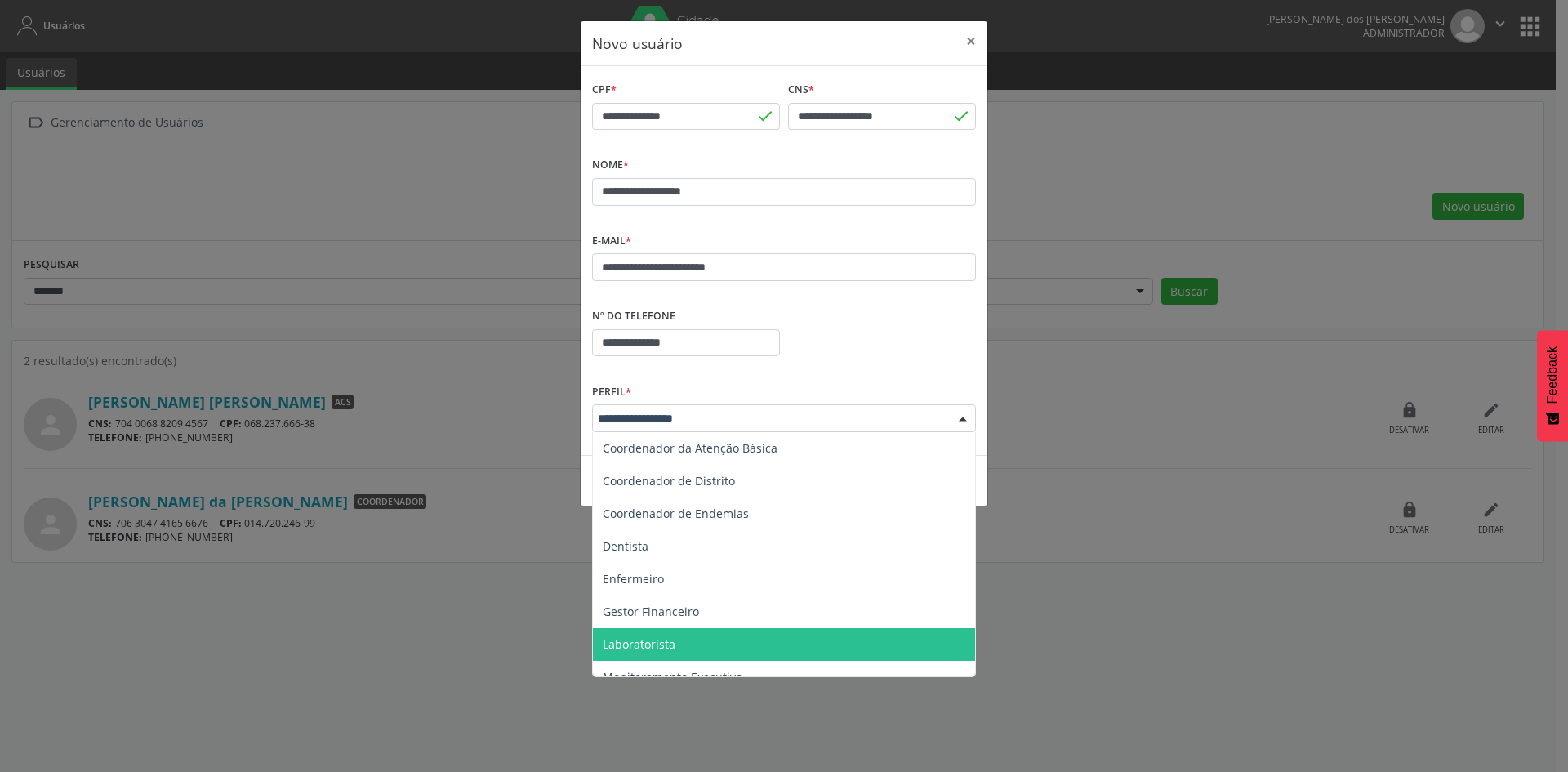 scroll, scrollTop: 82, scrollLeft: 0, axis: vertical 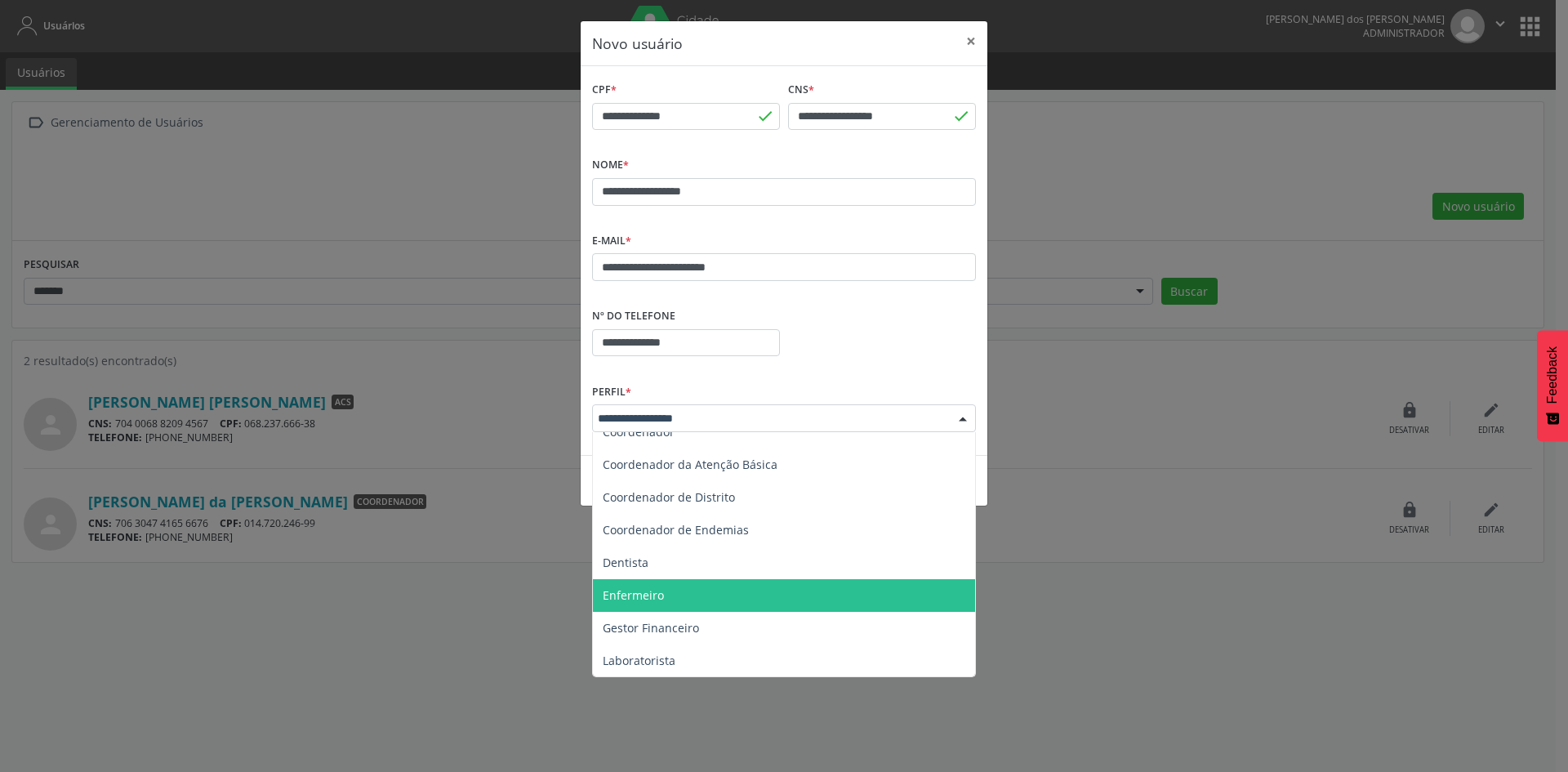 click on "Enfermeiro" at bounding box center (784, 596) 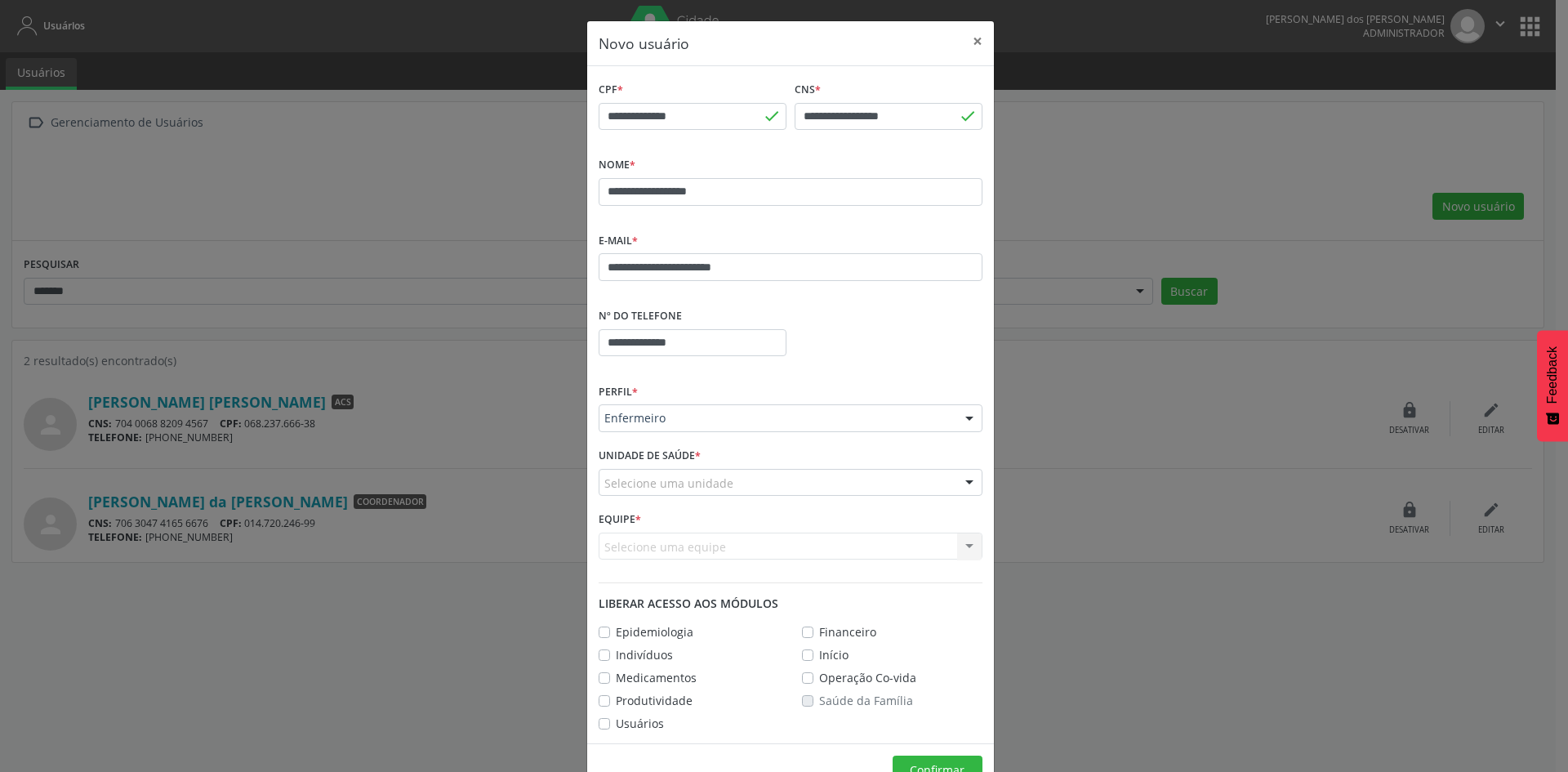 click on "Selecione uma unidade" at bounding box center (791, 483) 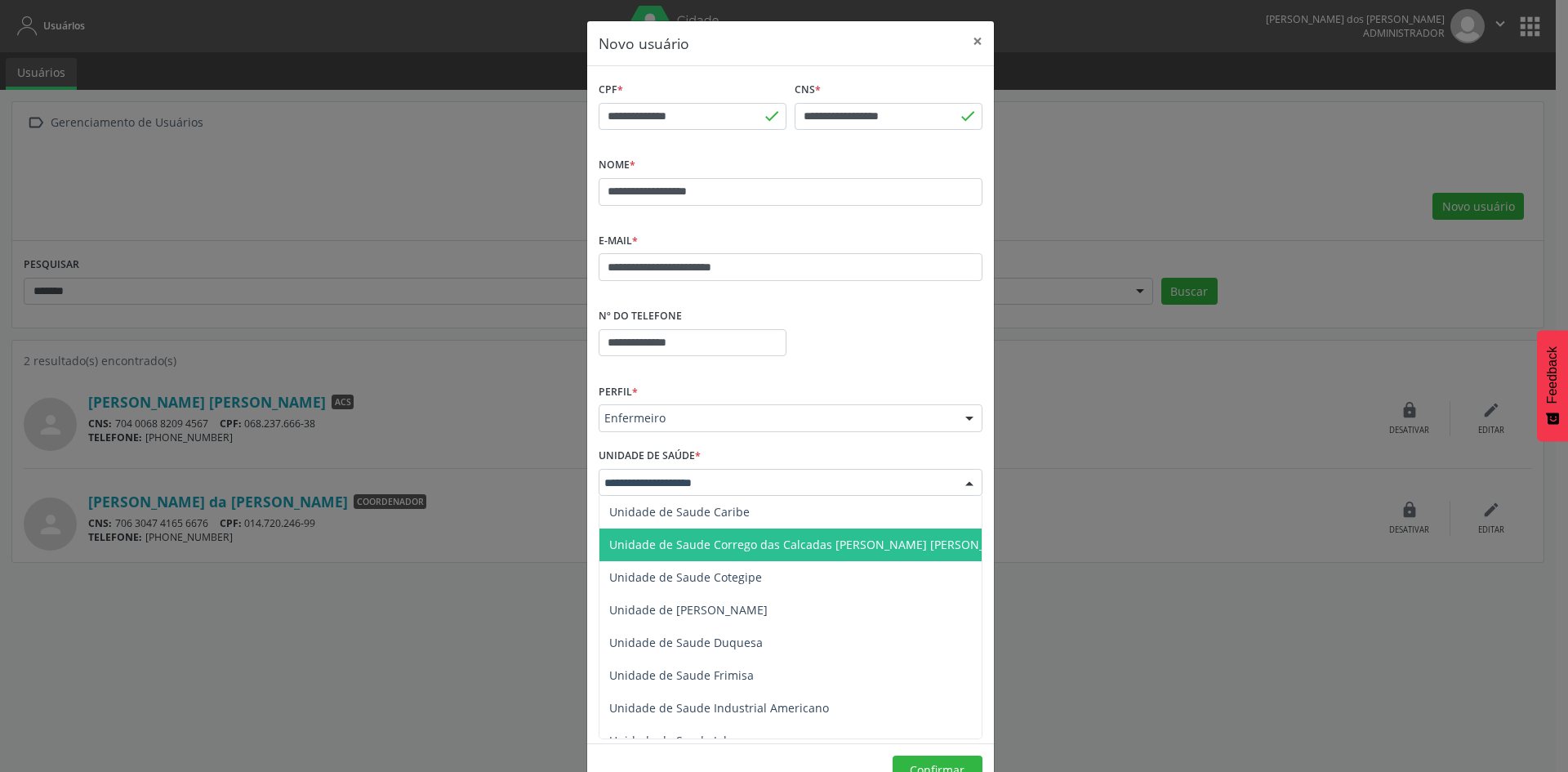 scroll, scrollTop: 245, scrollLeft: 0, axis: vertical 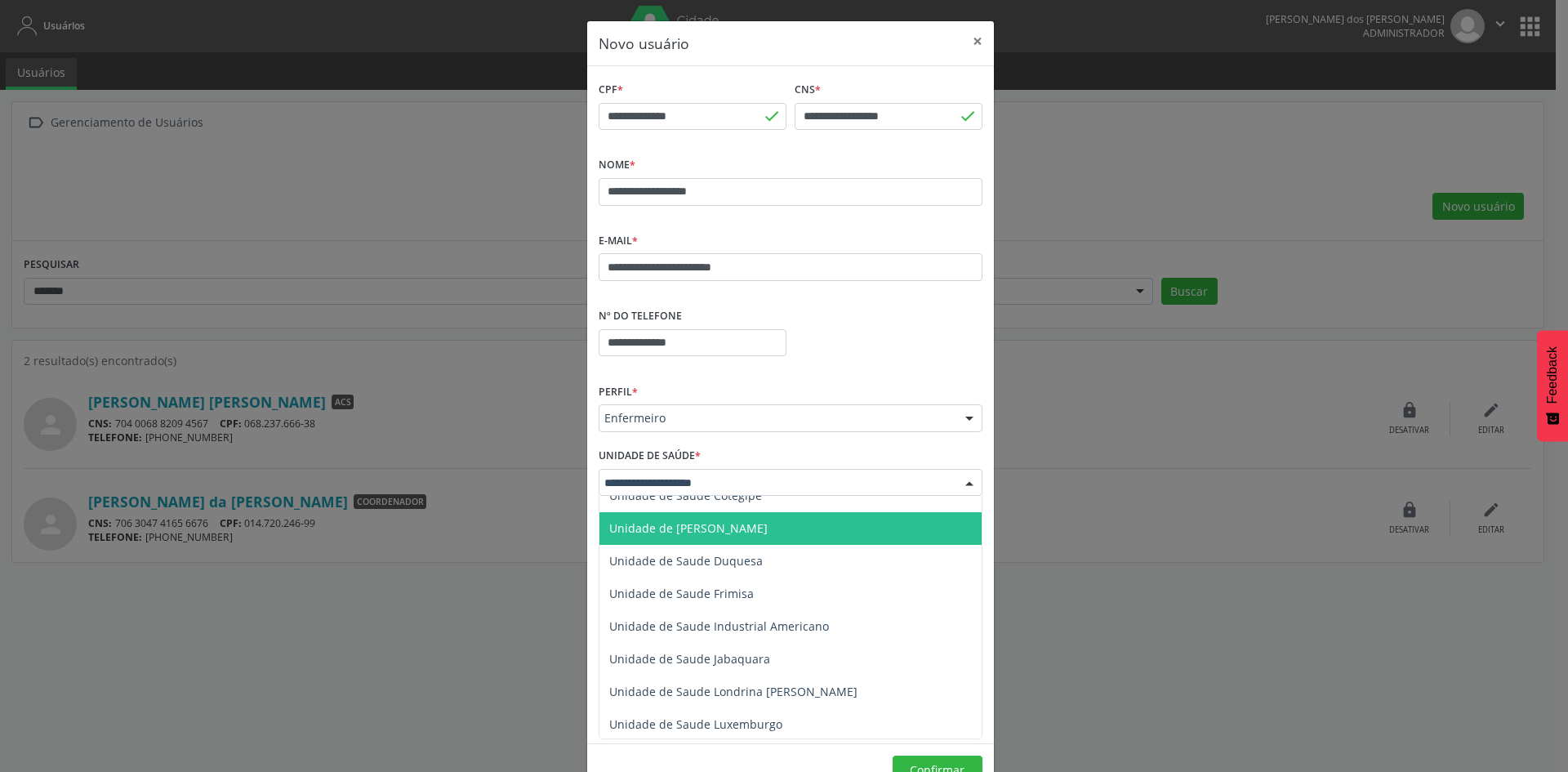 click on "Unidade de [PERSON_NAME]" at bounding box center [815, 529] 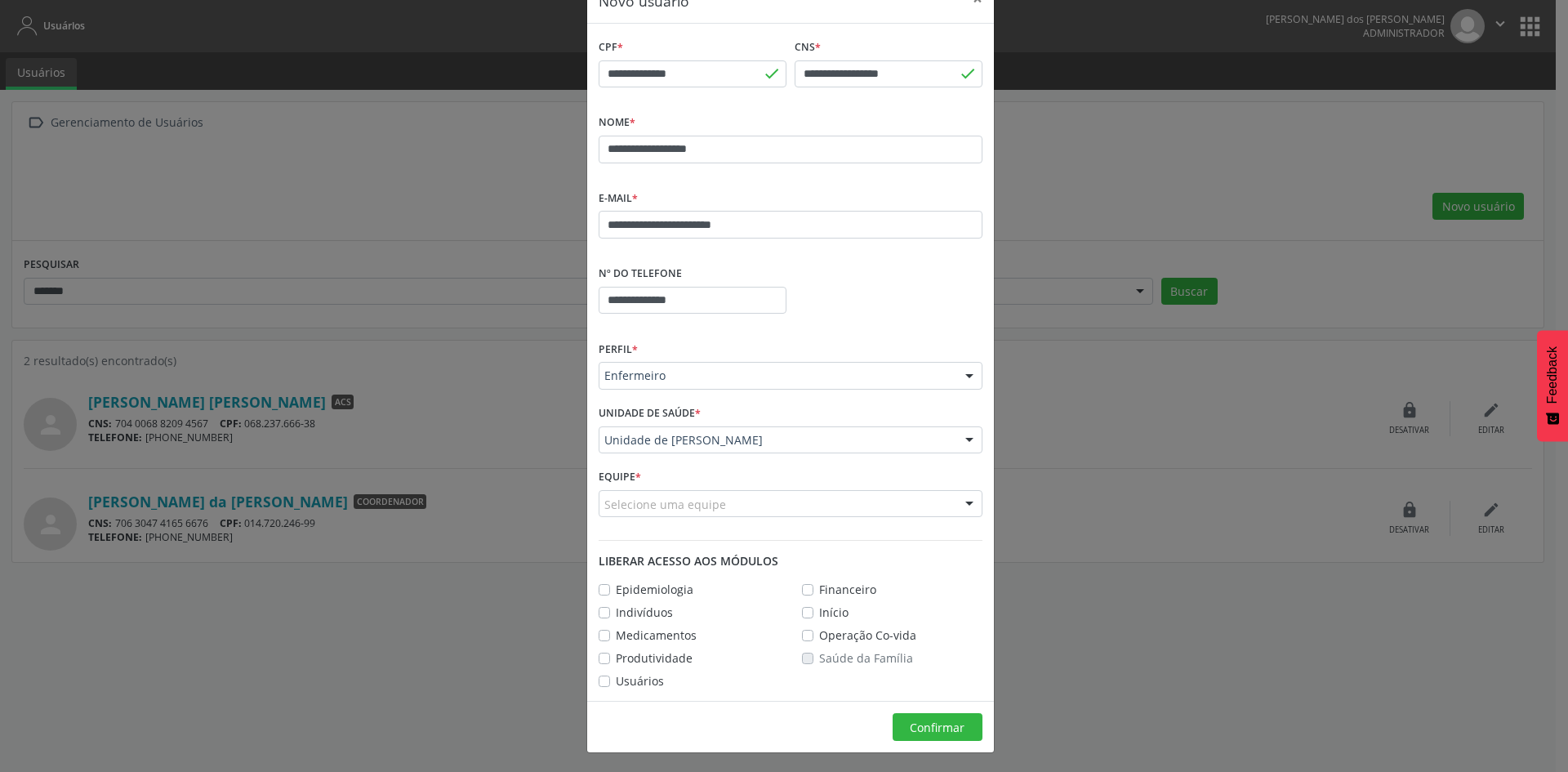 scroll, scrollTop: 43, scrollLeft: 0, axis: vertical 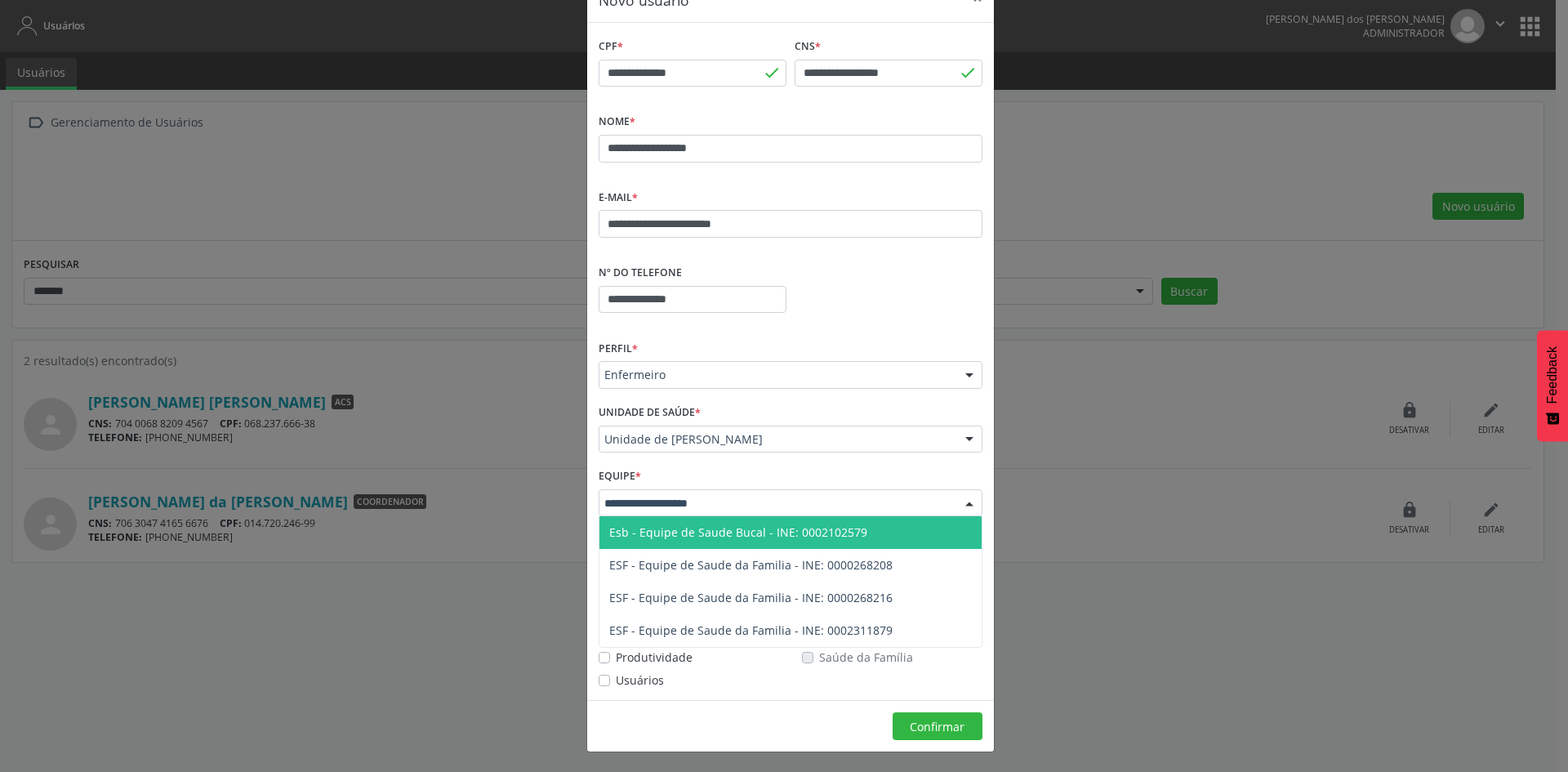 click at bounding box center [791, 503] 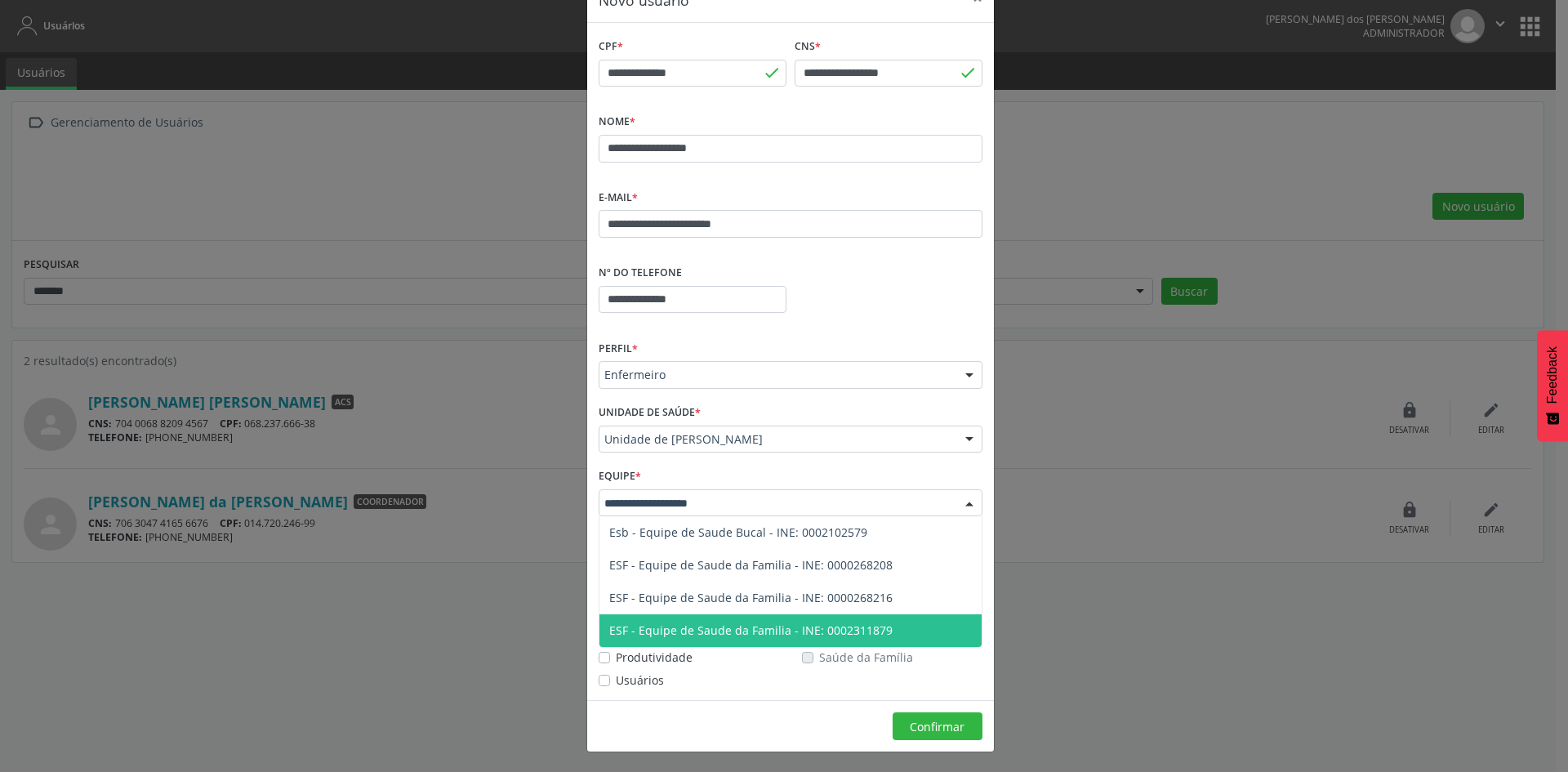 click on "**********" at bounding box center [791, 362] 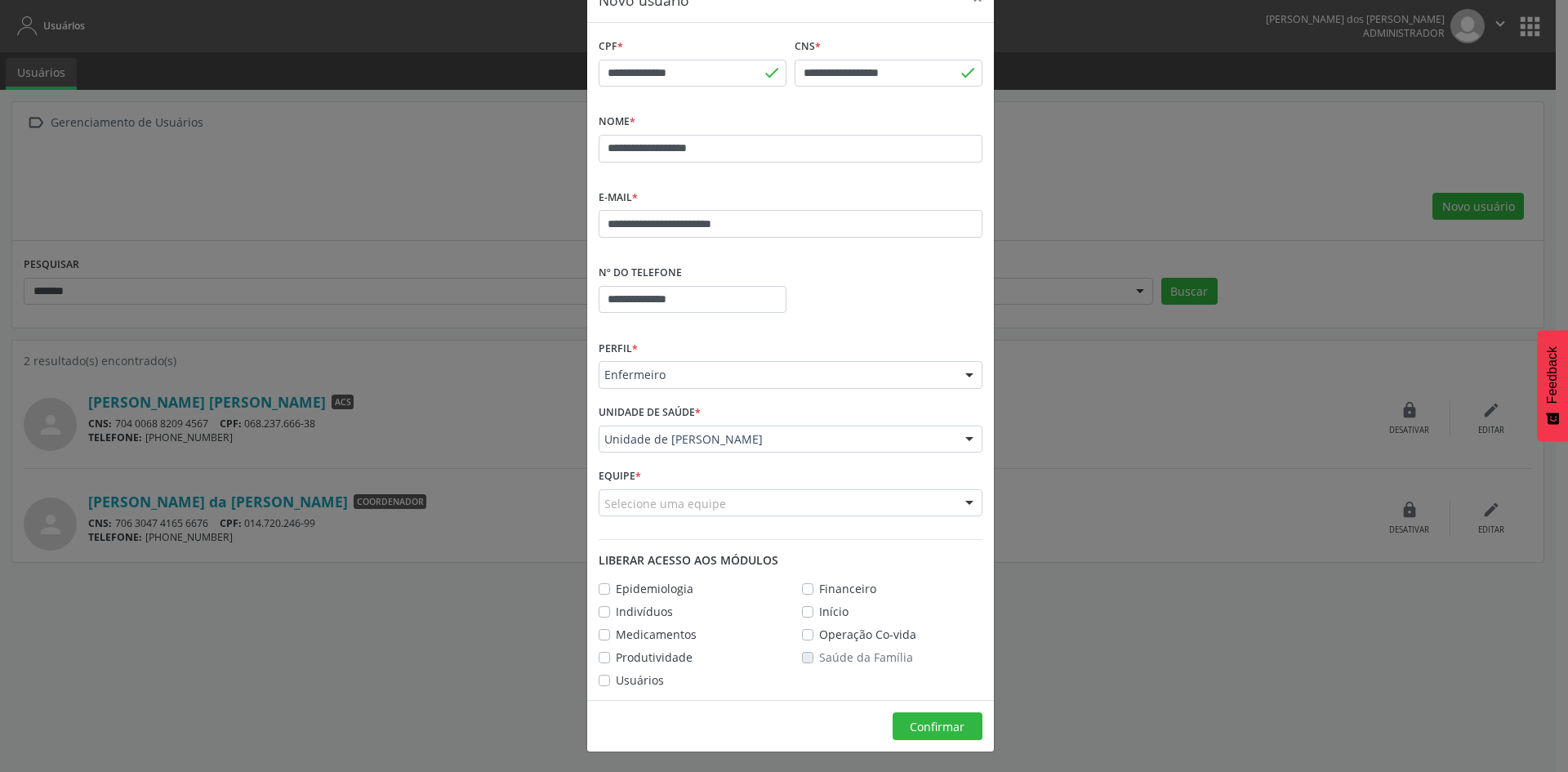 click on "Produtividade" at bounding box center (654, 657) 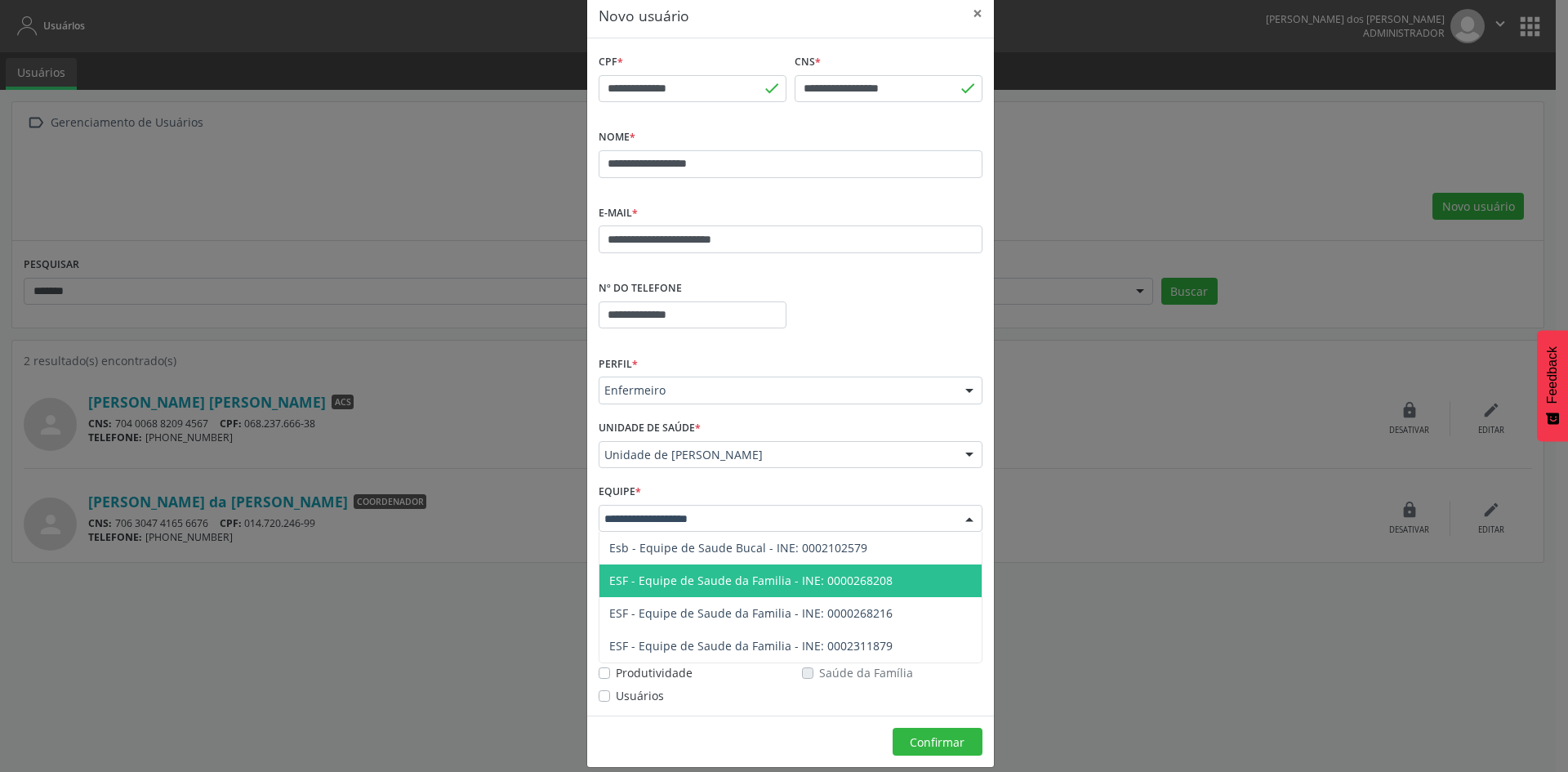 scroll, scrollTop: 0, scrollLeft: 0, axis: both 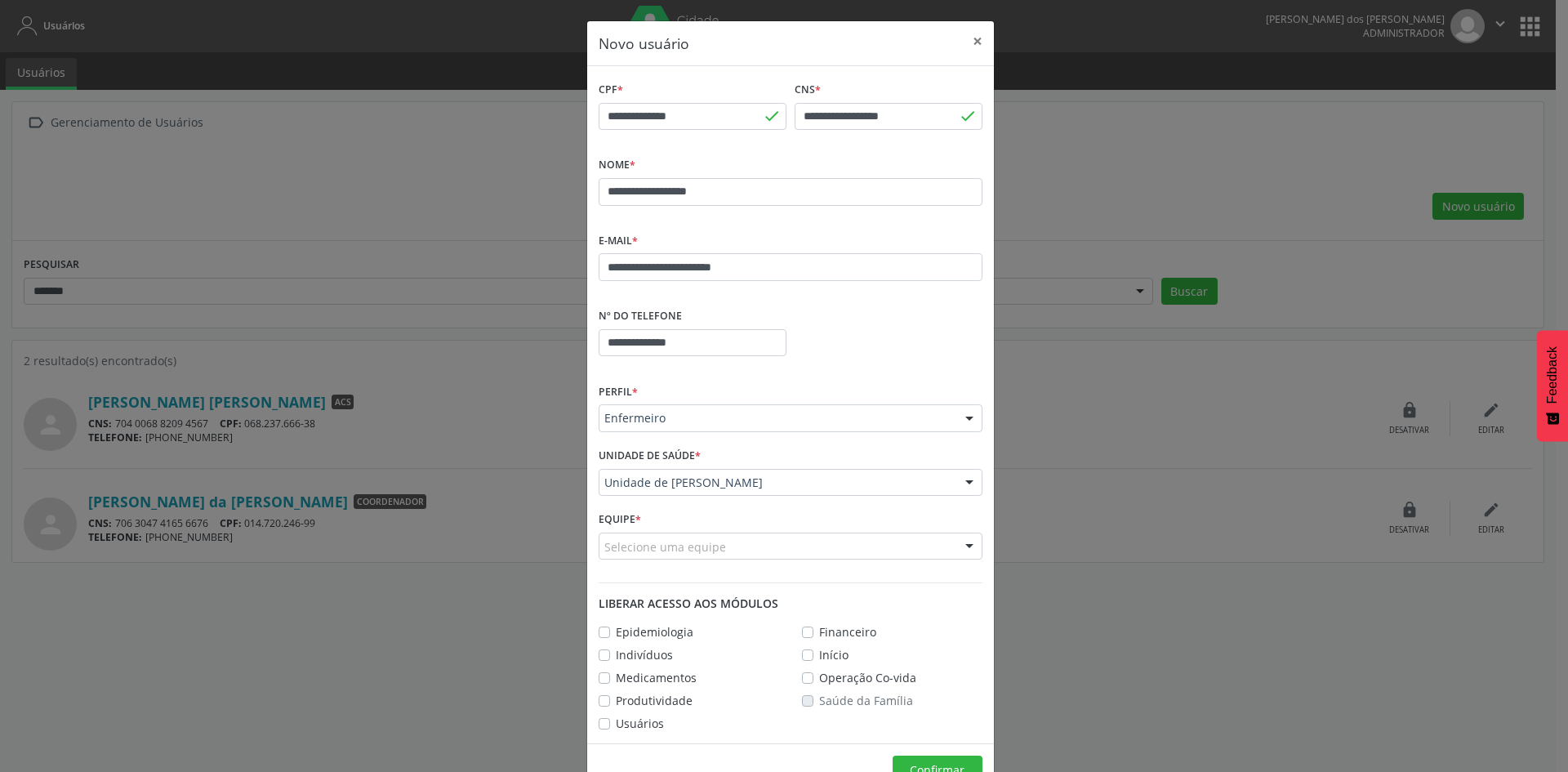 click on "Equipe
*
Selecione uma equipe
Esb - Equipe de Saude Bucal - INE: 0002102579   ESF - Equipe de Saude da Familia - INE: 0000268208   ESF - Equipe de Saude da Familia - INE: 0000268216   ESF - Equipe de Saude da Familia - INE: 0002311879
Nenhum resultado encontrado para: "   "
Não há nenhuma opção para ser exibida." at bounding box center [791, 539] 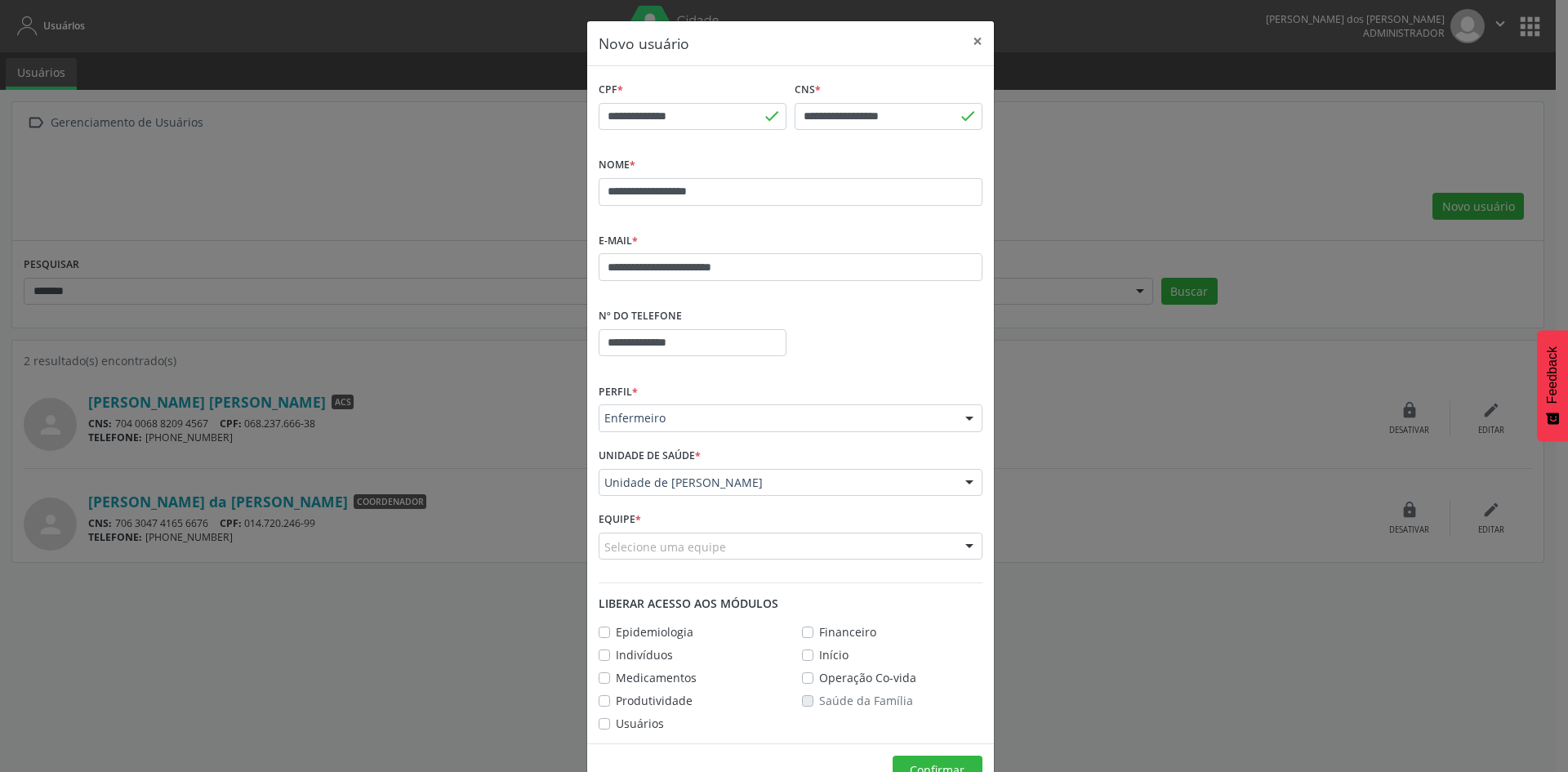 click on "Selecione uma equipe" at bounding box center [791, 547] 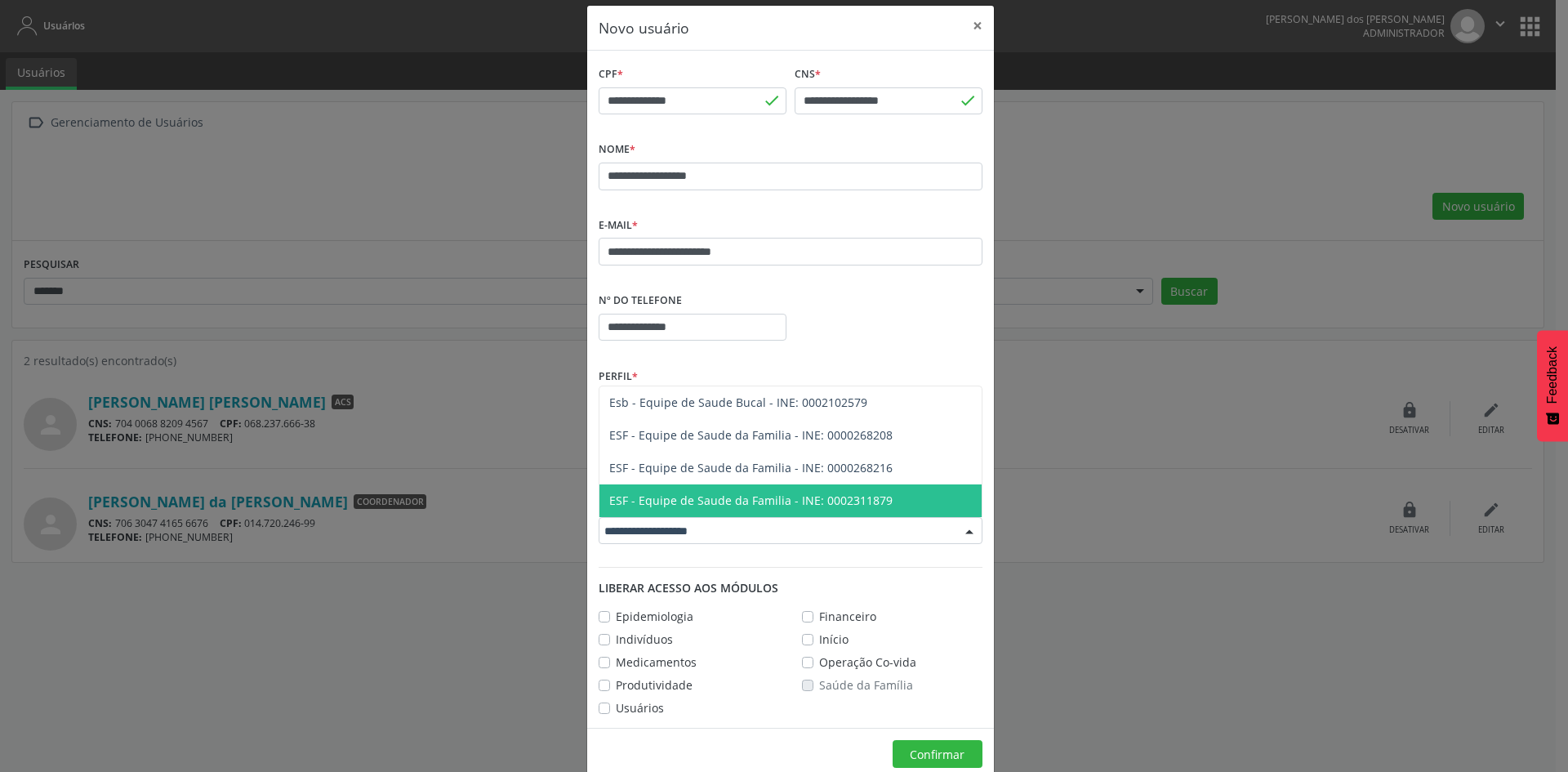 scroll, scrollTop: 0, scrollLeft: 0, axis: both 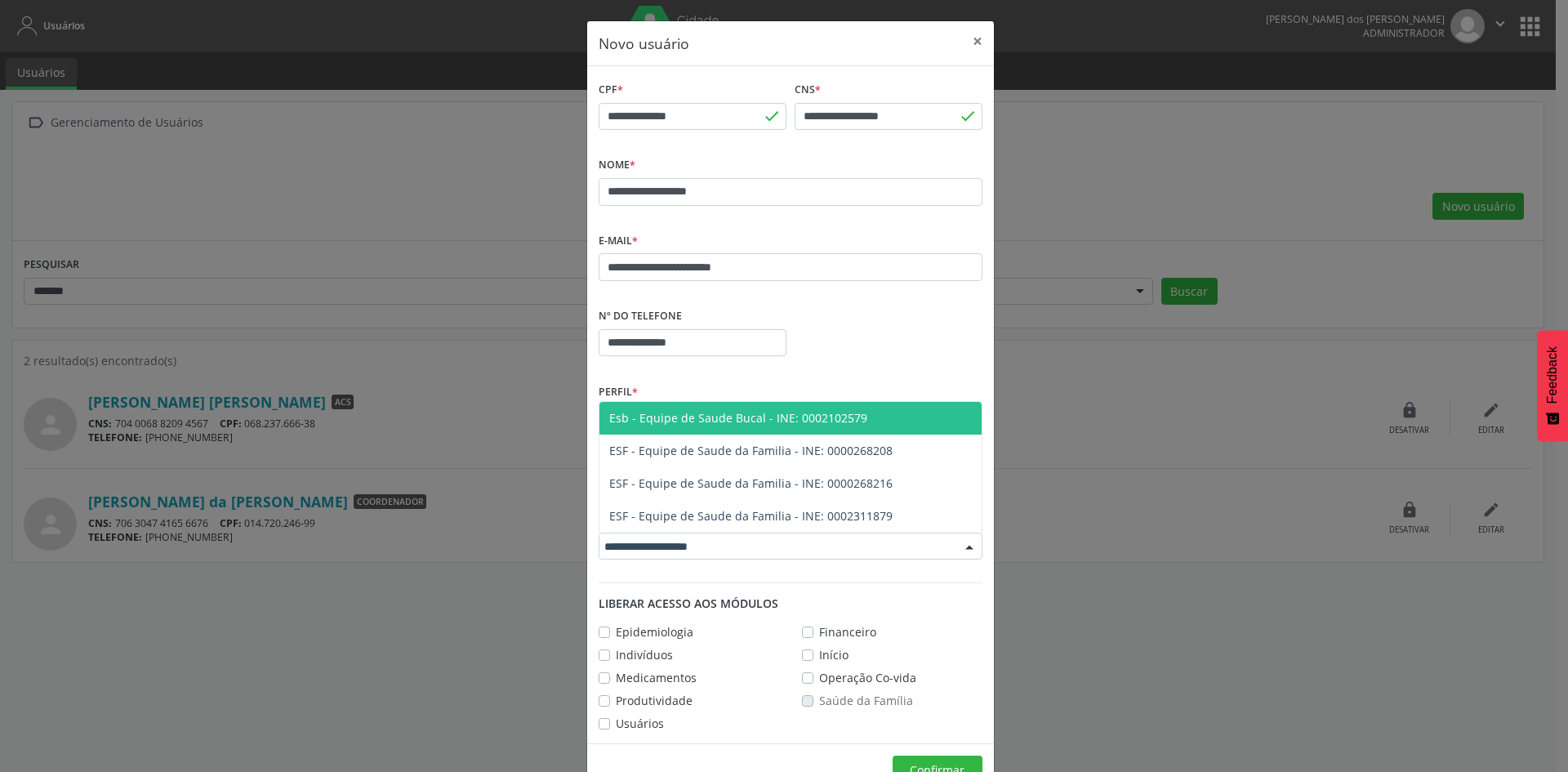 click on "**********" at bounding box center [791, 341] 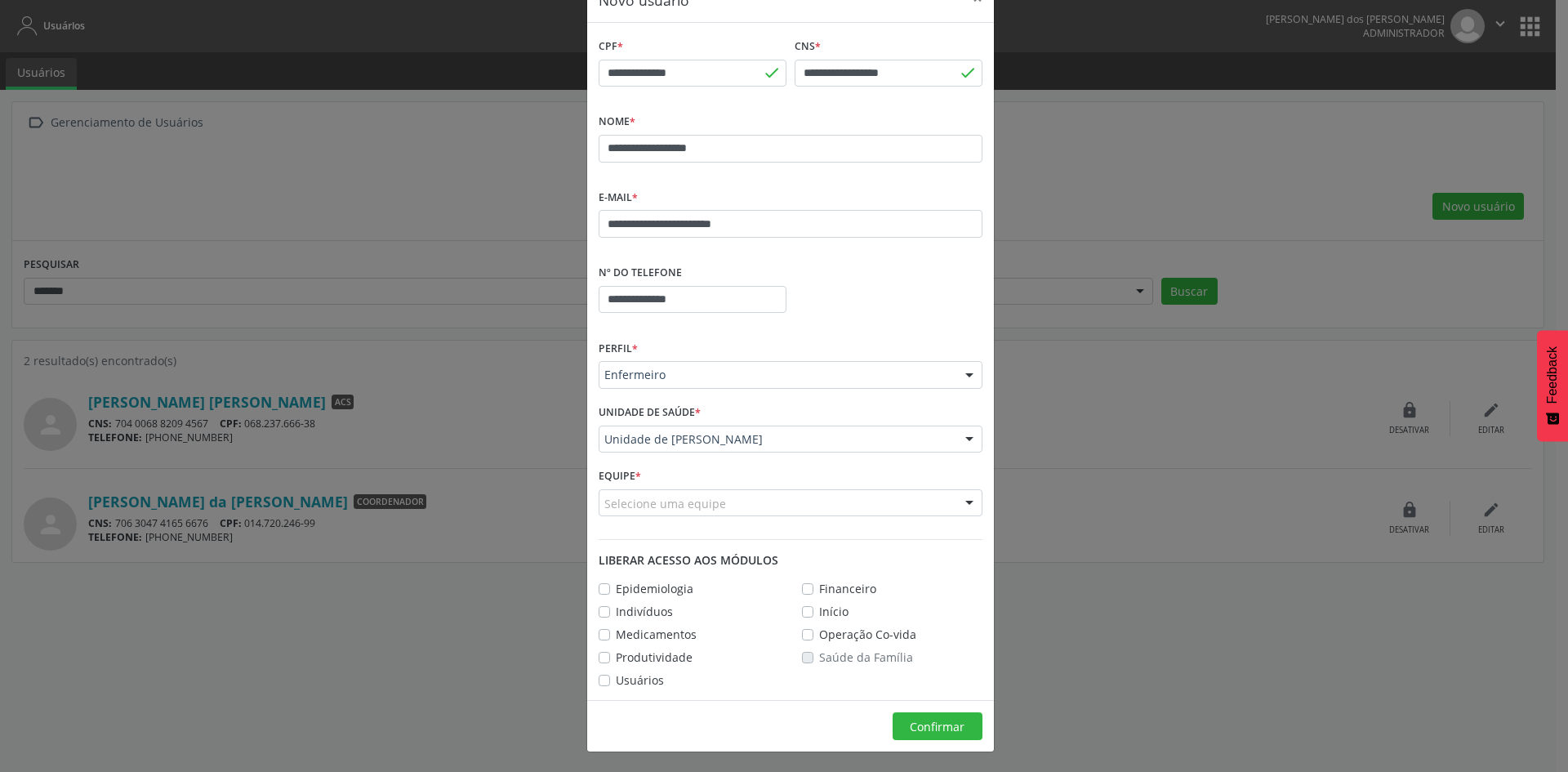 scroll, scrollTop: 0, scrollLeft: 0, axis: both 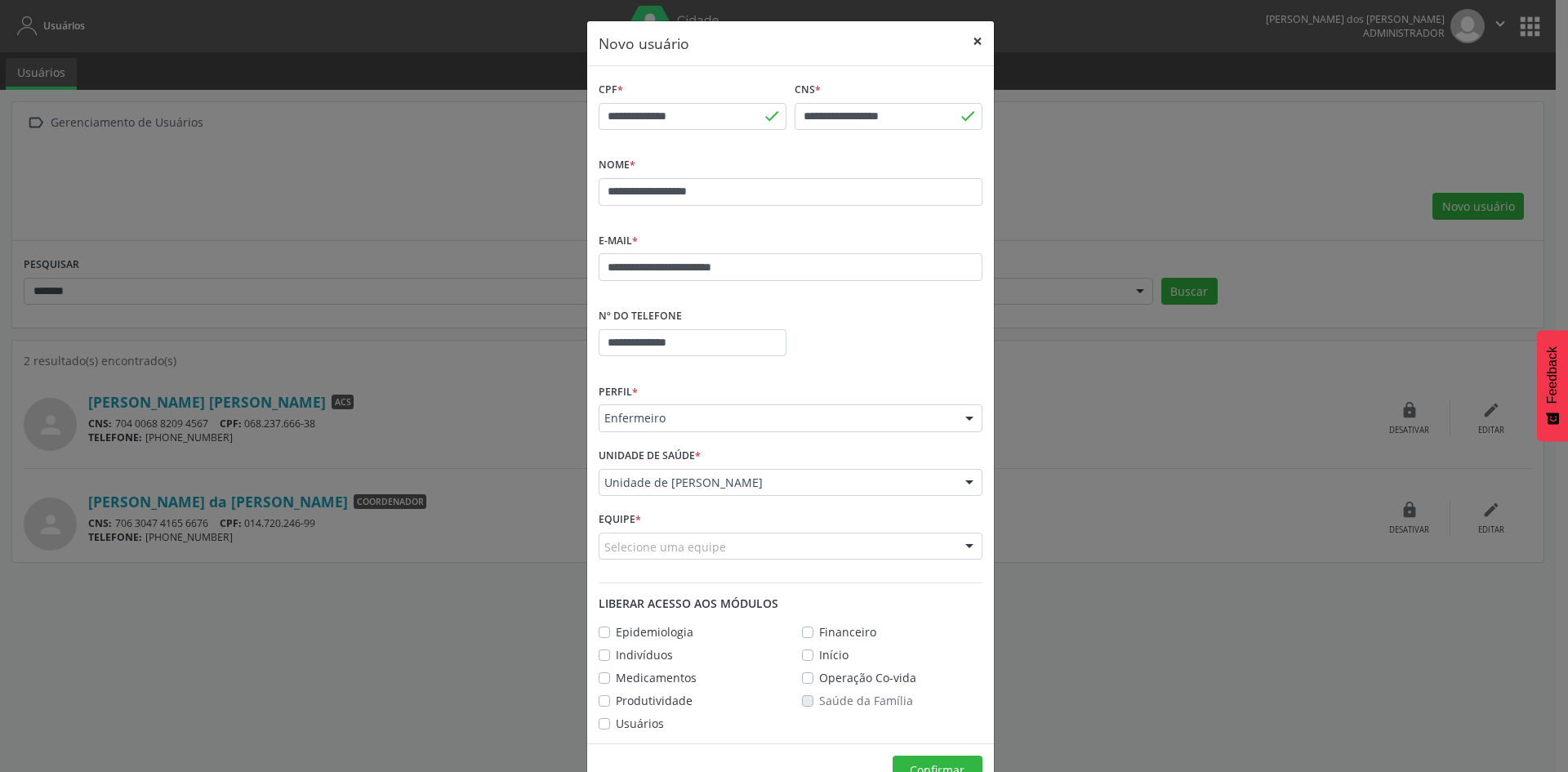 click on "×" at bounding box center (978, 41) 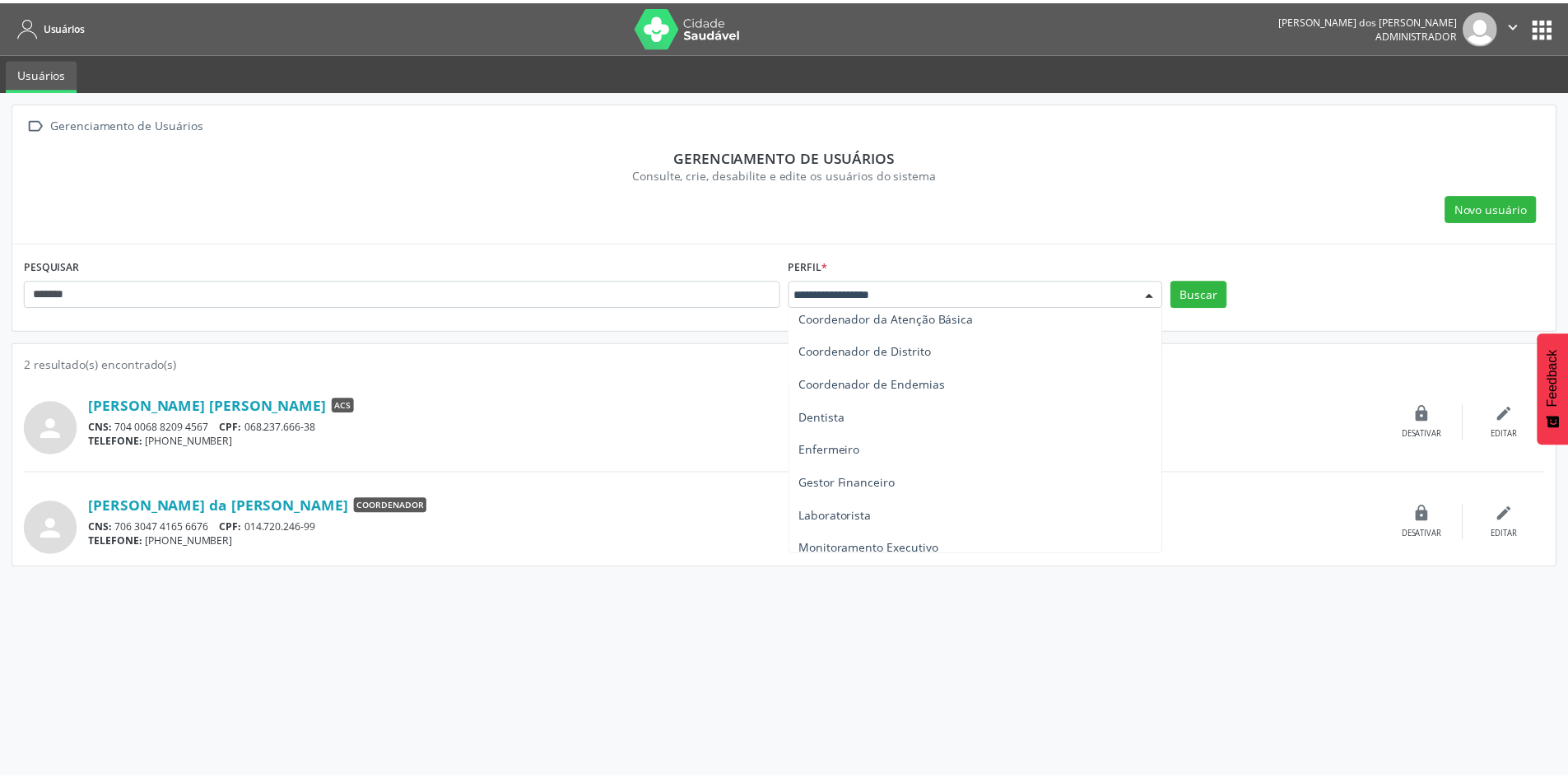 scroll, scrollTop: 165, scrollLeft: 0, axis: vertical 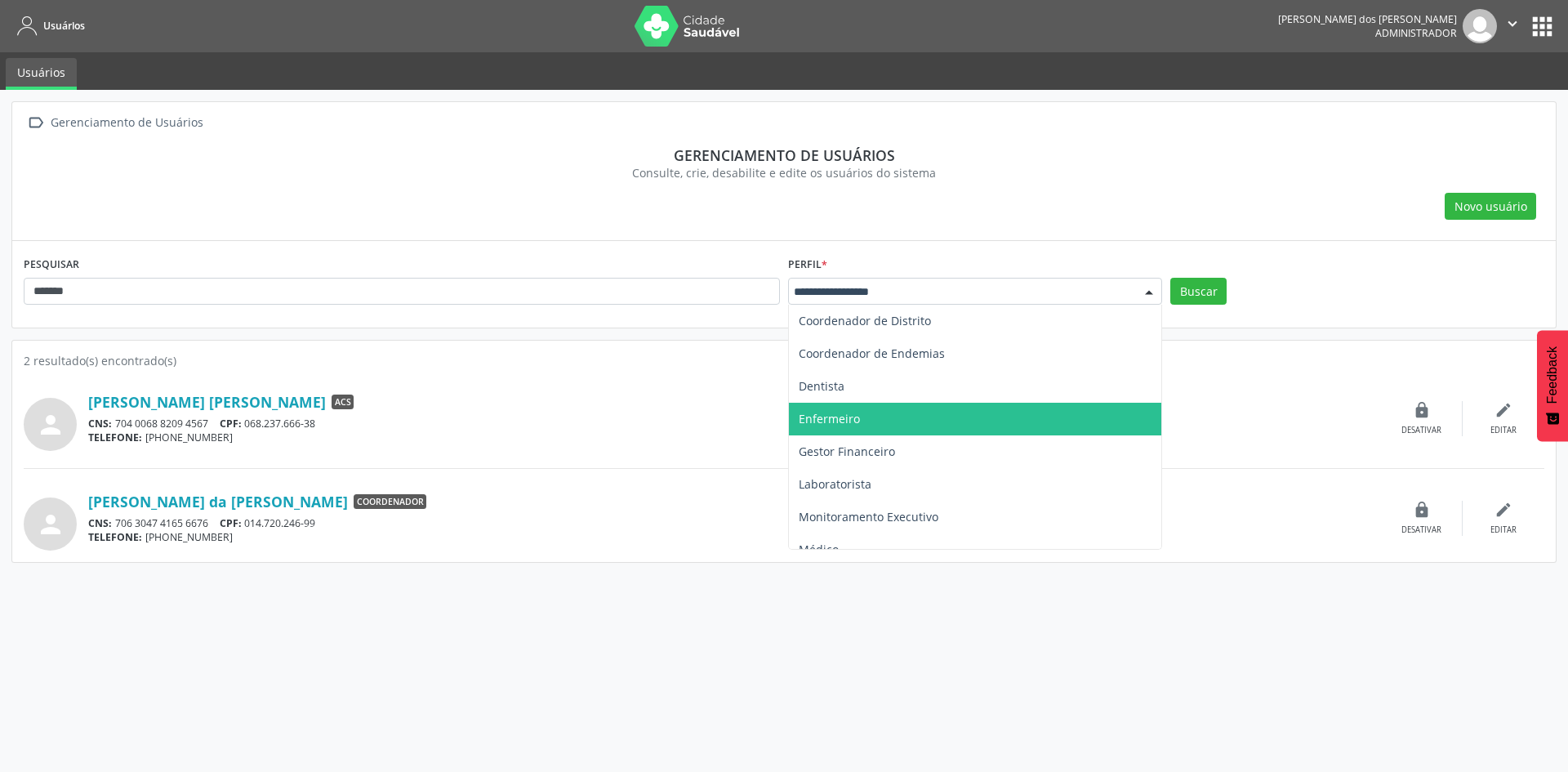 click on "Enfermeiro" at bounding box center (975, 419) 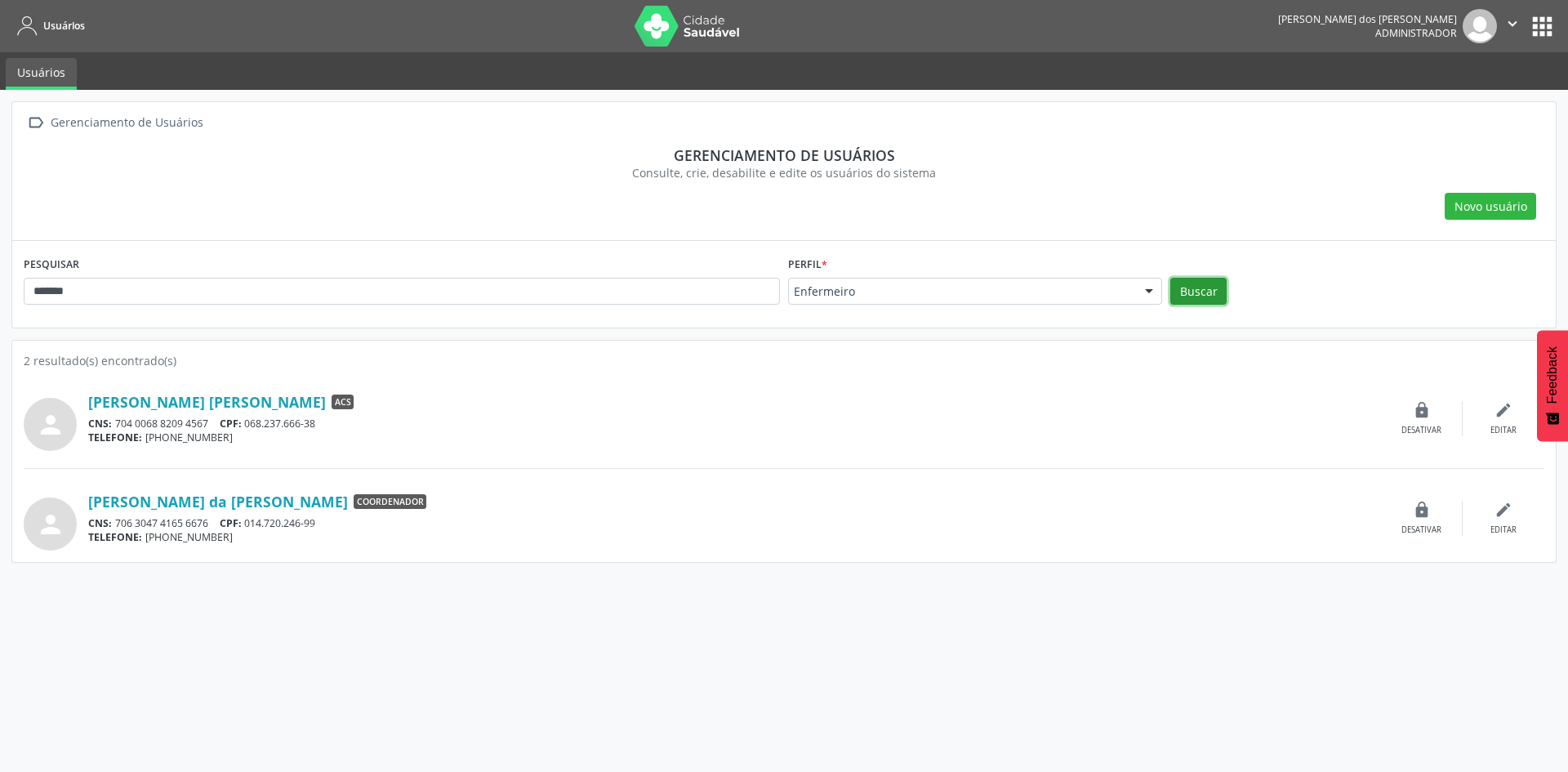 click on "Buscar" at bounding box center [1198, 292] 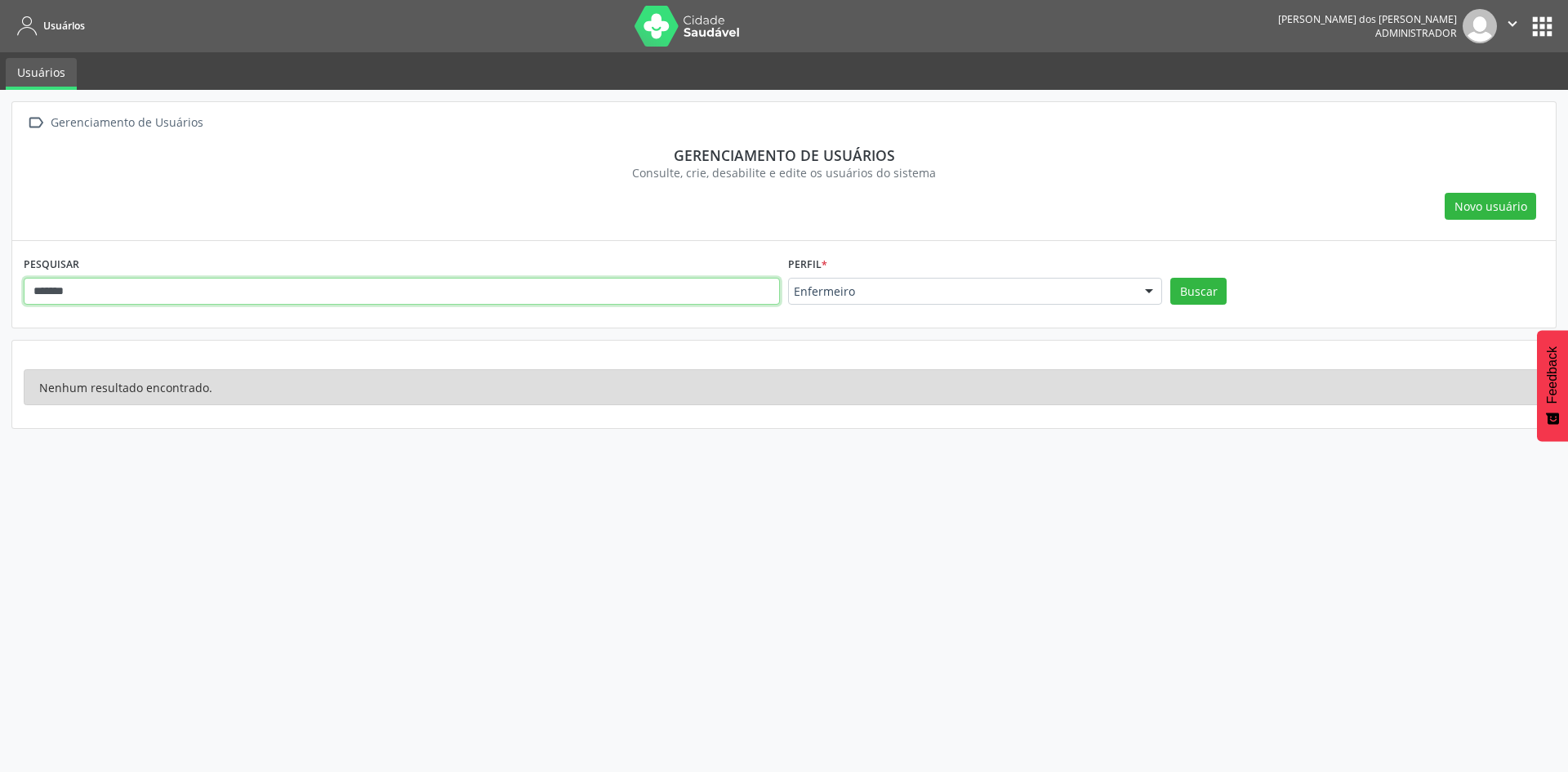 click on "*******" at bounding box center [402, 292] 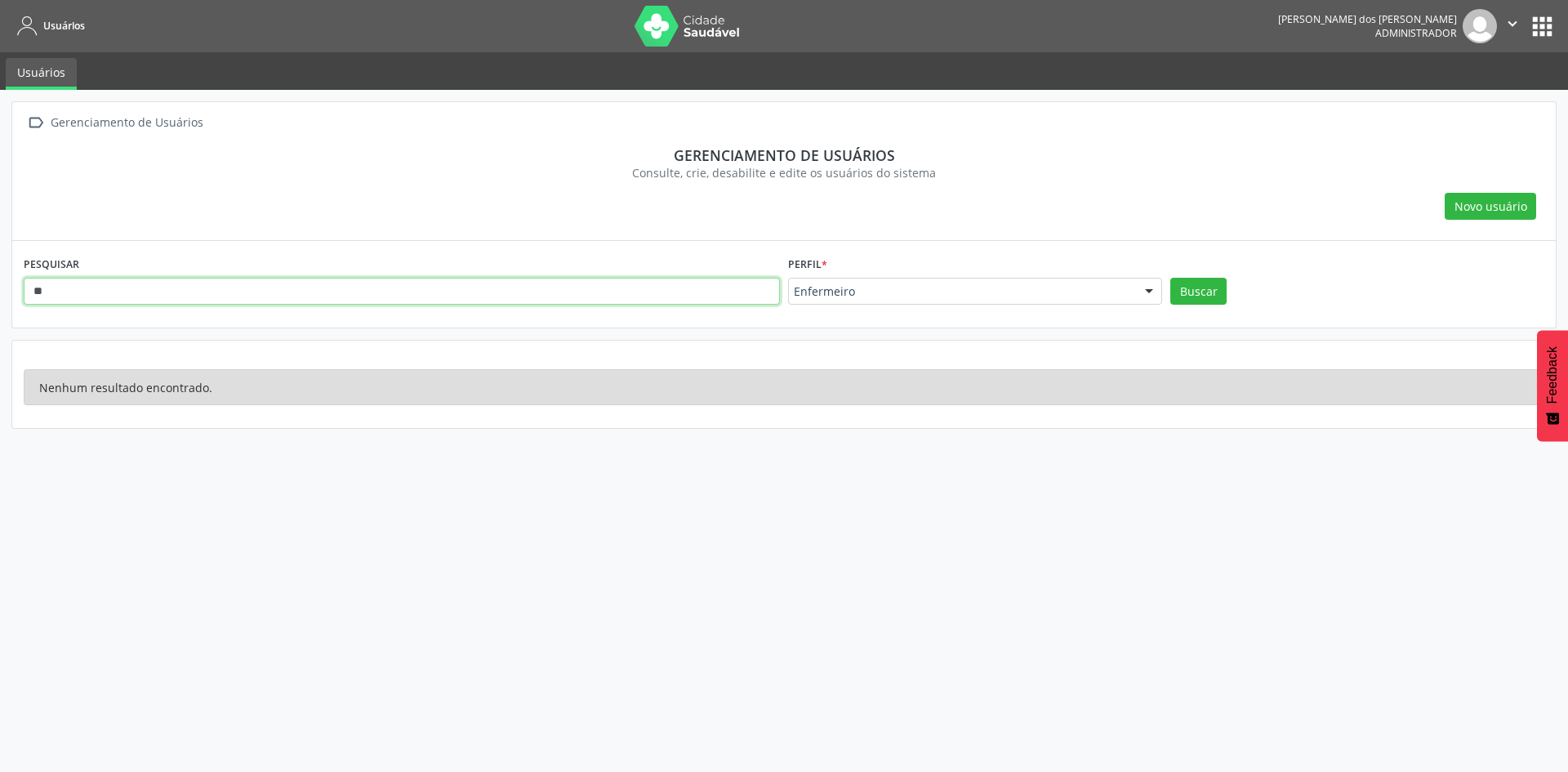 type on "*" 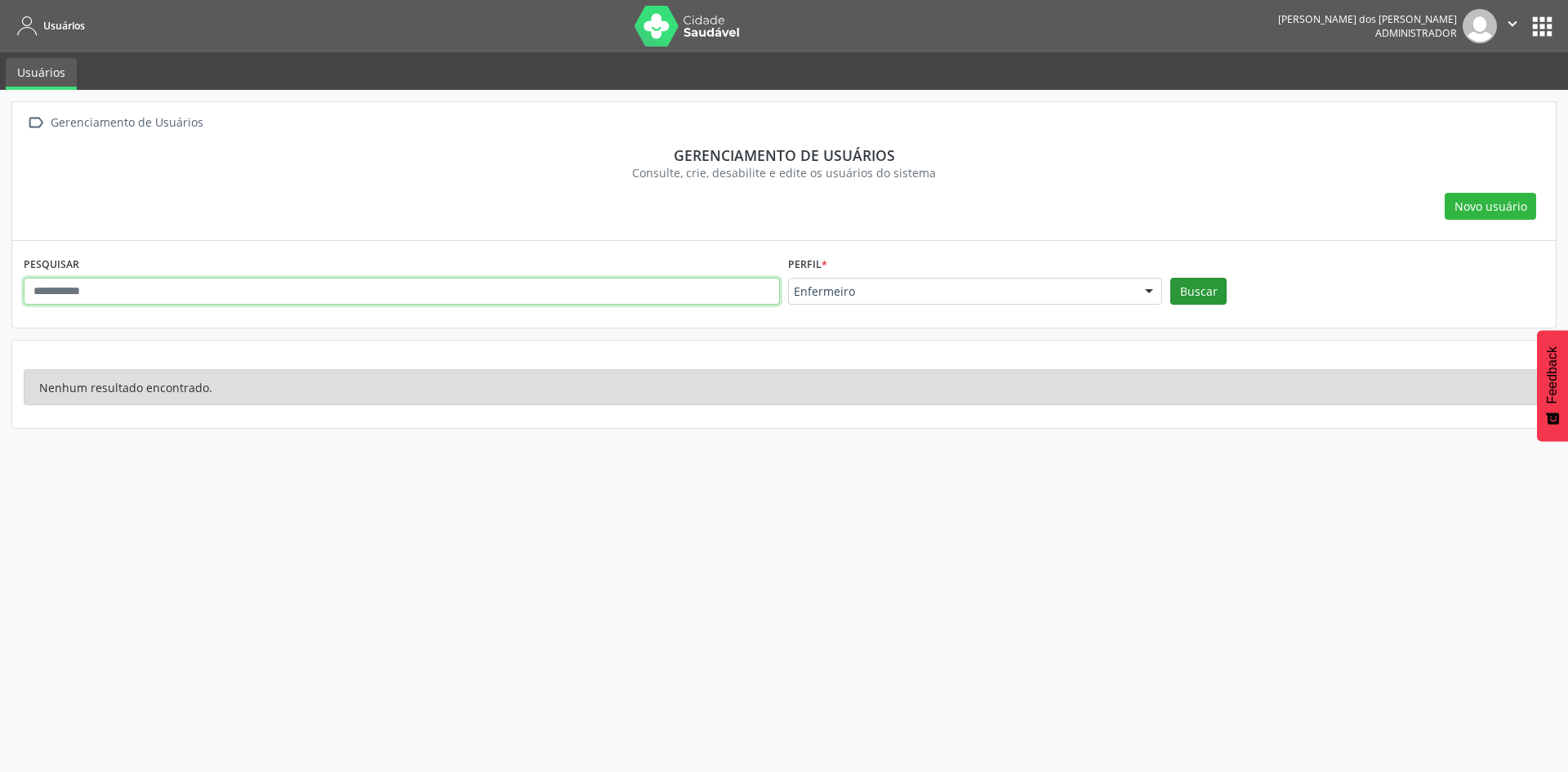 type 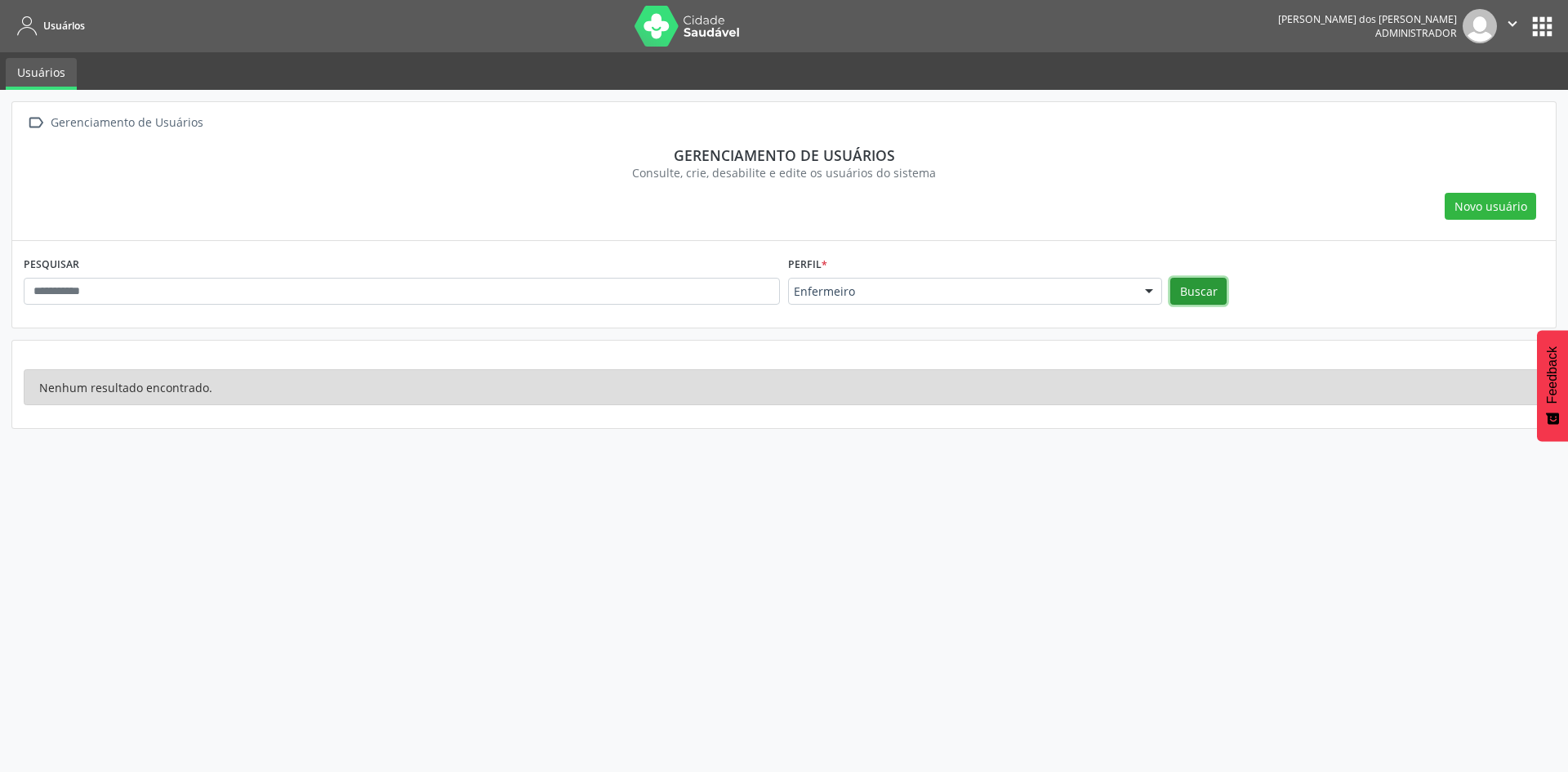 click on "Buscar" at bounding box center [1198, 292] 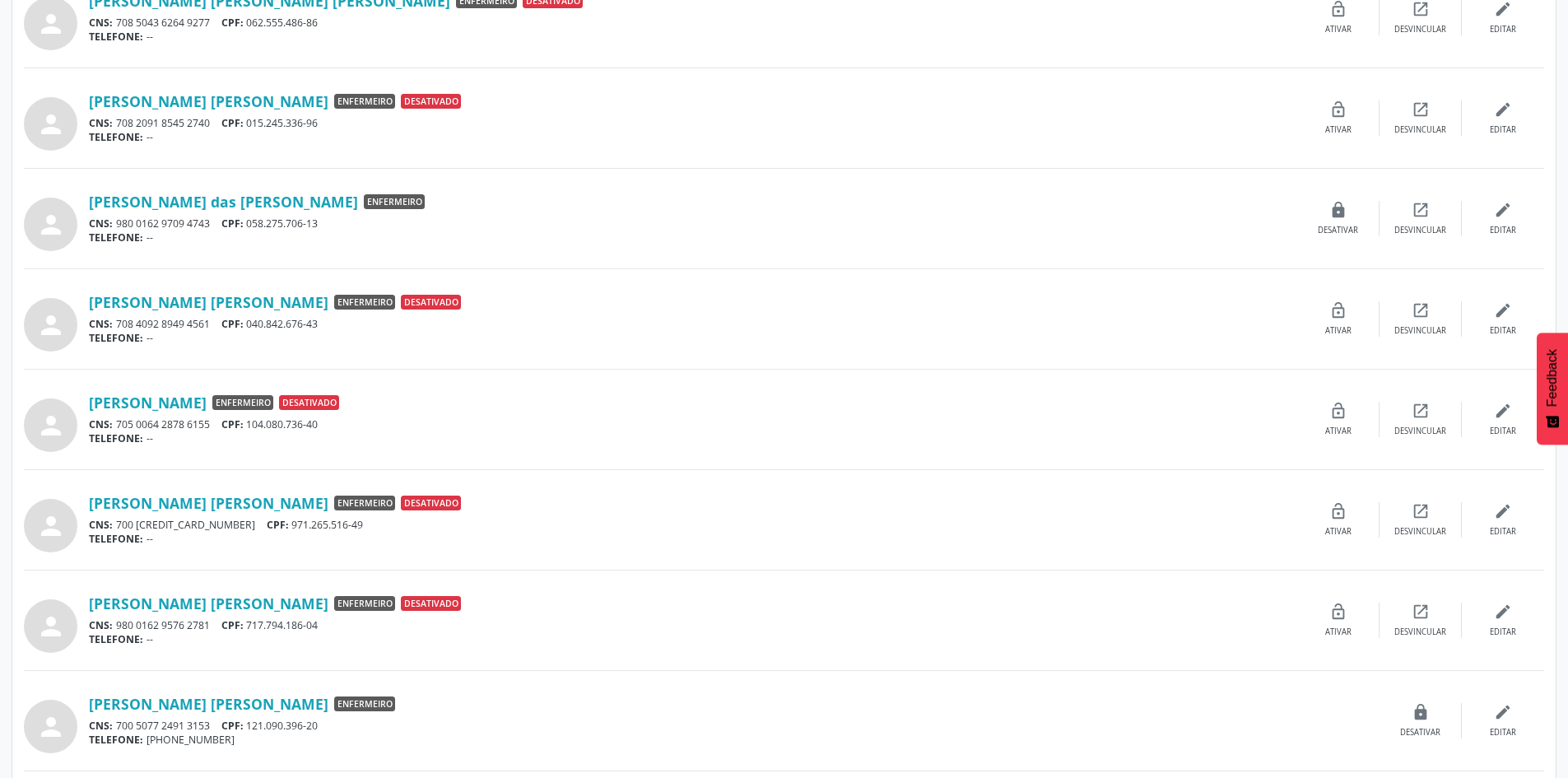 scroll, scrollTop: 576, scrollLeft: 0, axis: vertical 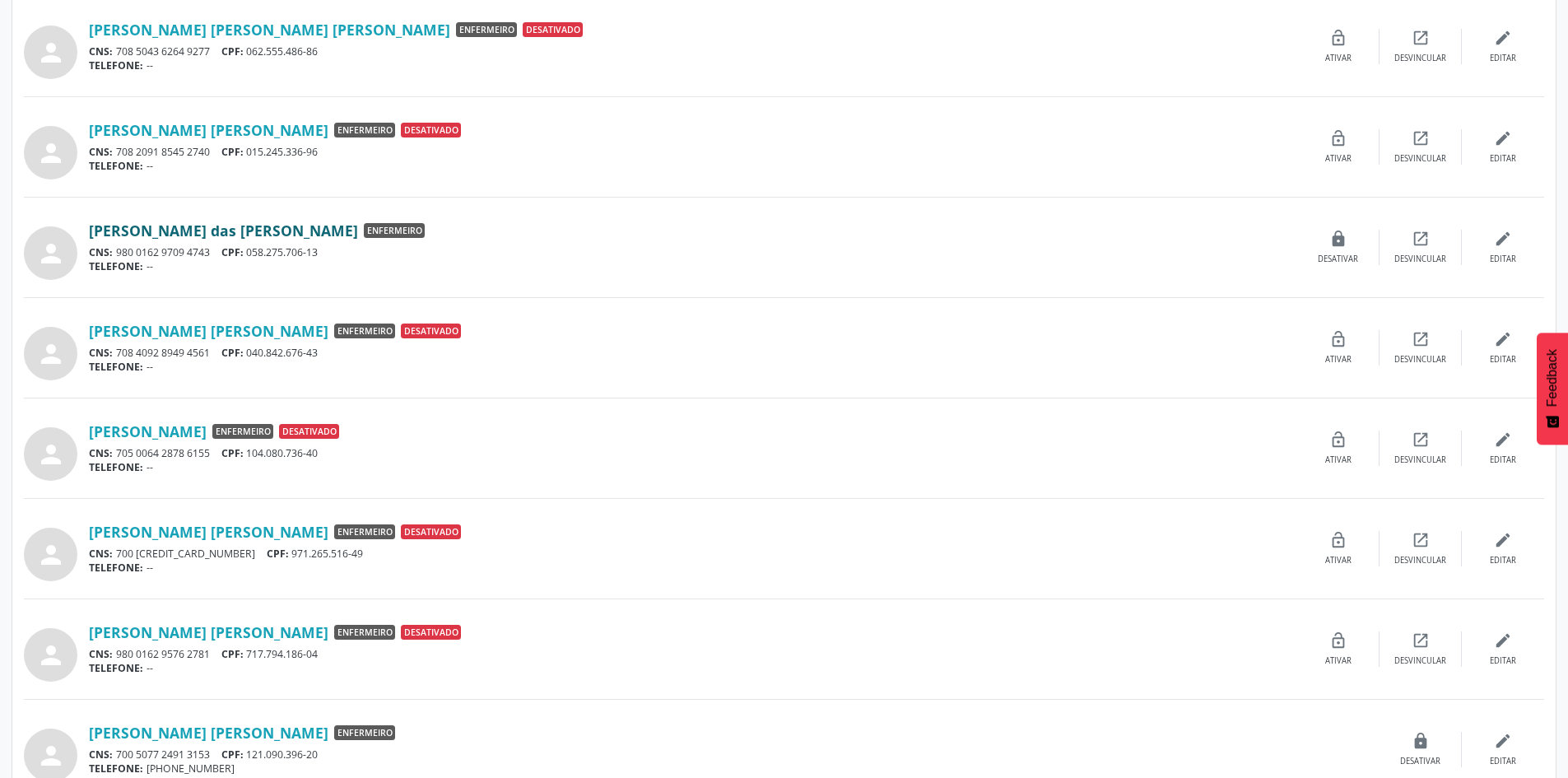 click on "[PERSON_NAME] das [PERSON_NAME]" at bounding box center [223, 231] 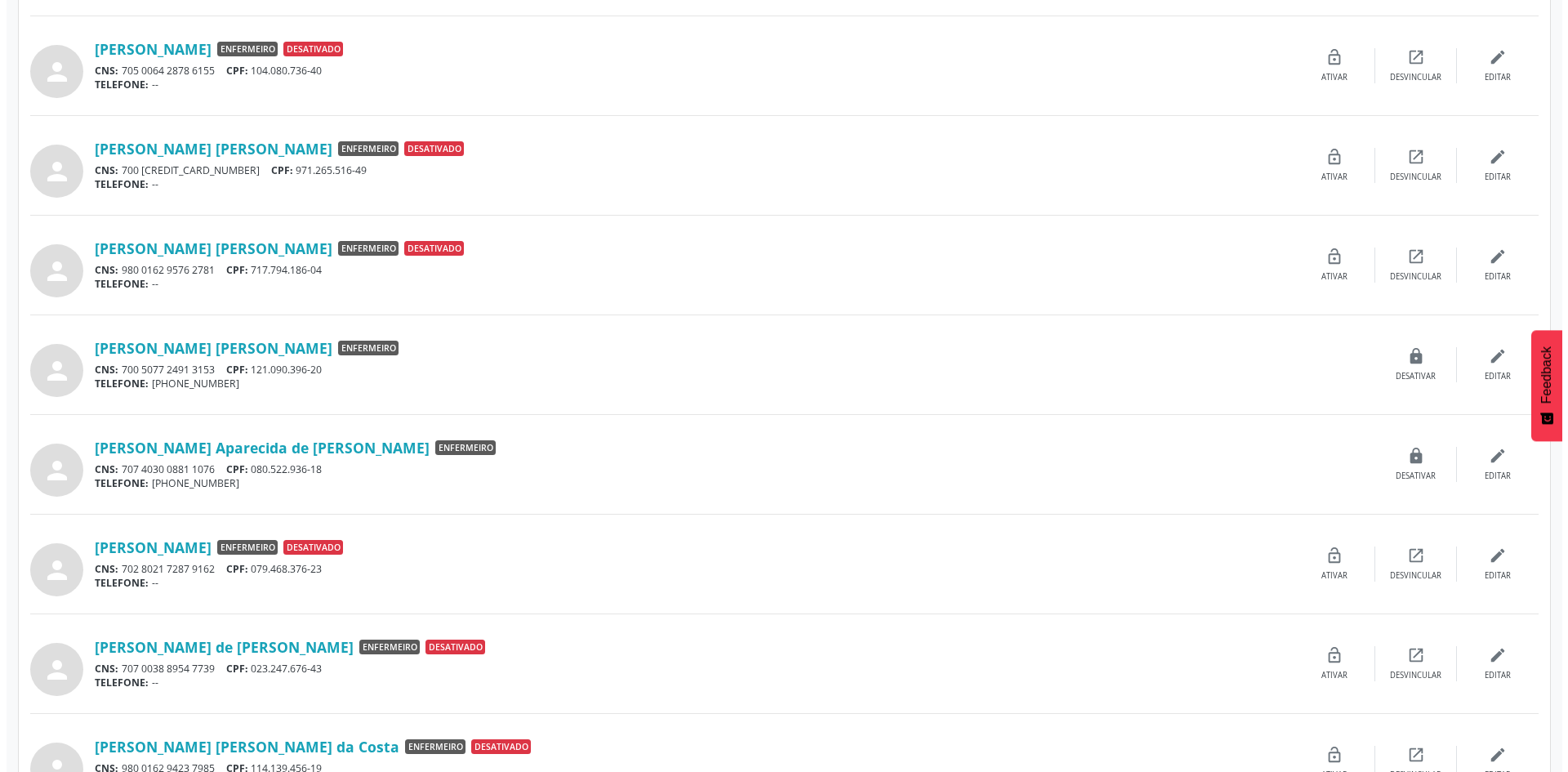 scroll, scrollTop: 980, scrollLeft: 0, axis: vertical 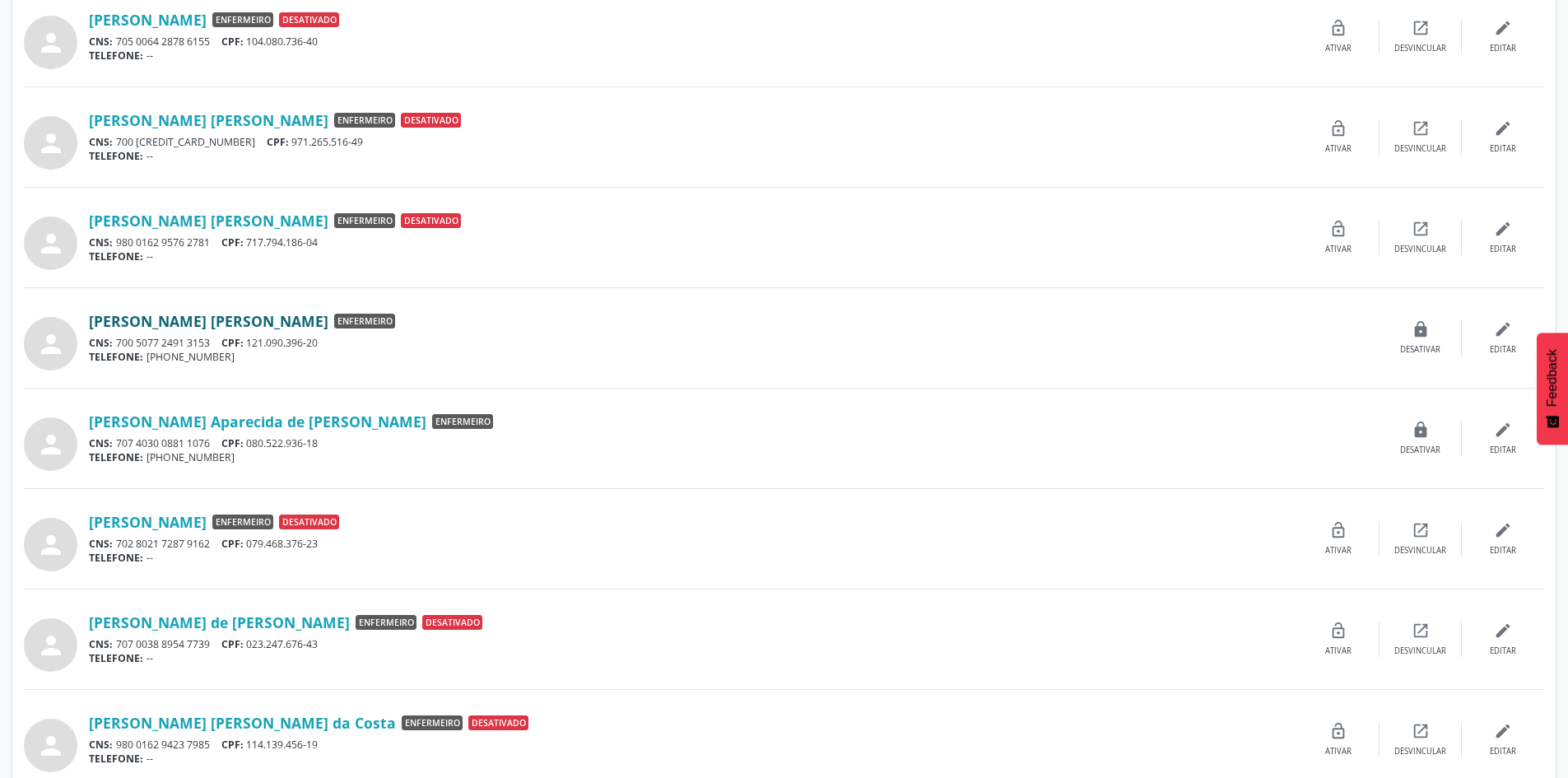 click on "[PERSON_NAME] [PERSON_NAME]" at bounding box center (208, 321) 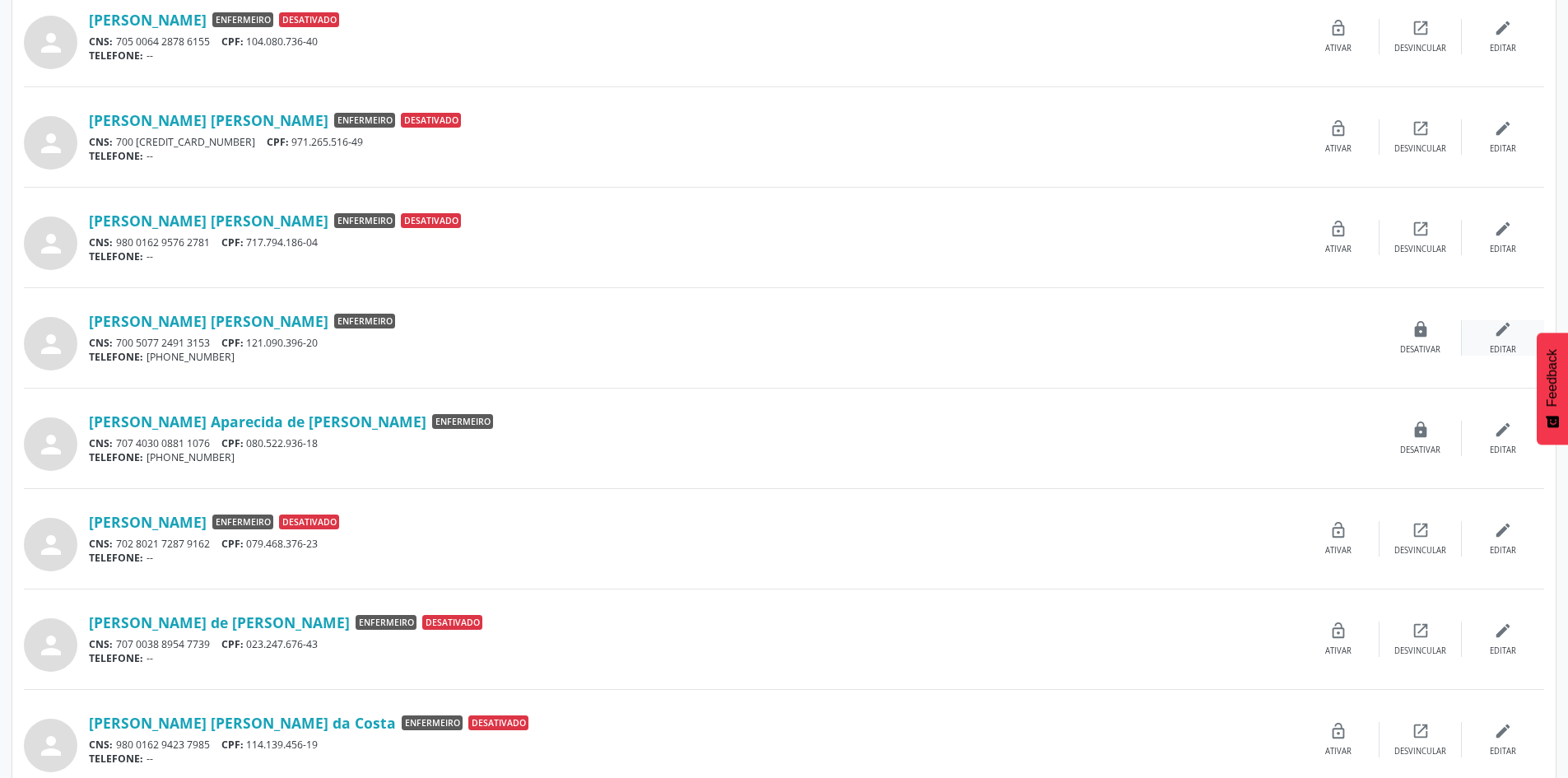 click on "edit" at bounding box center (1503, 329) 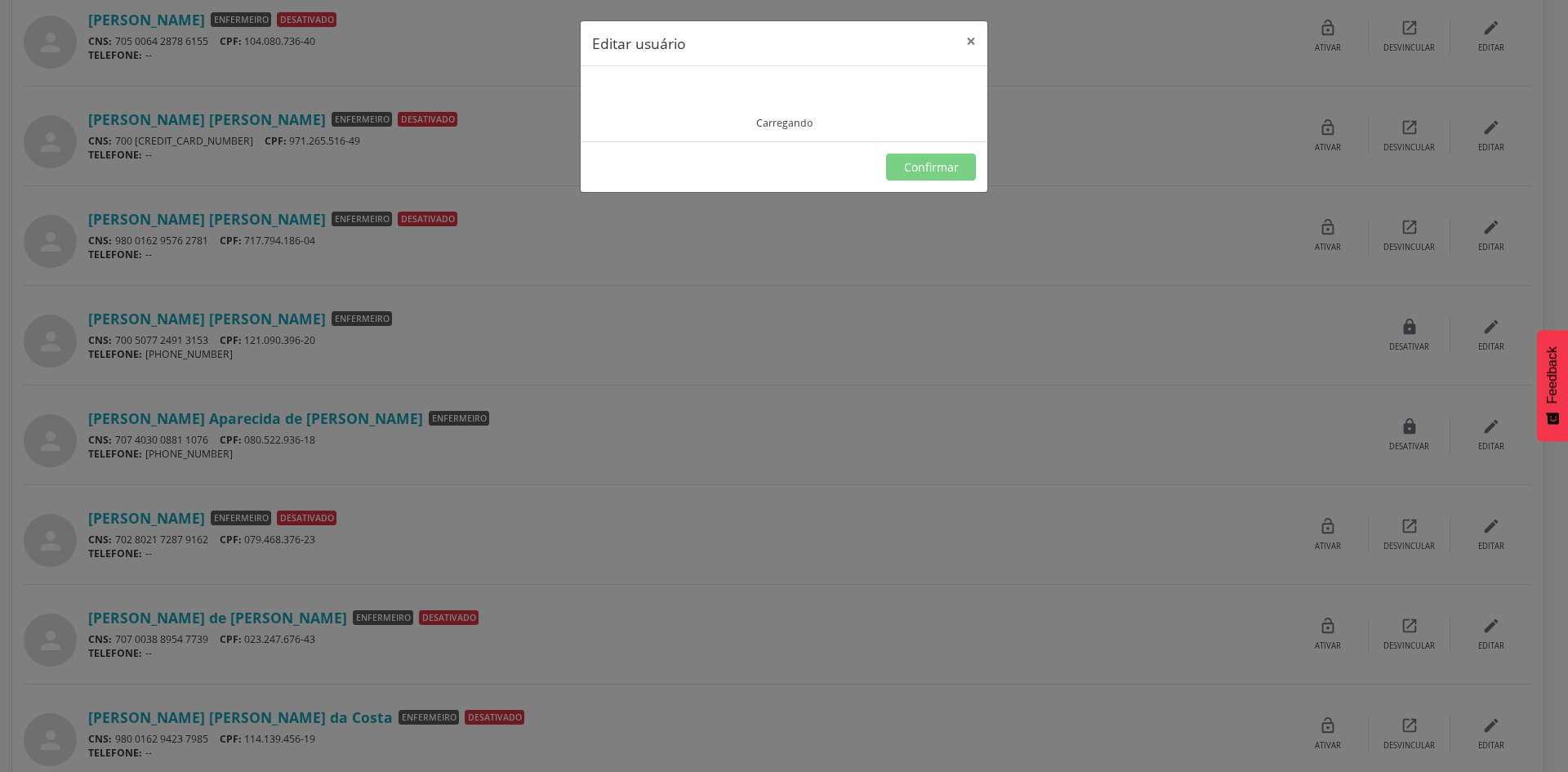 type on "**********" 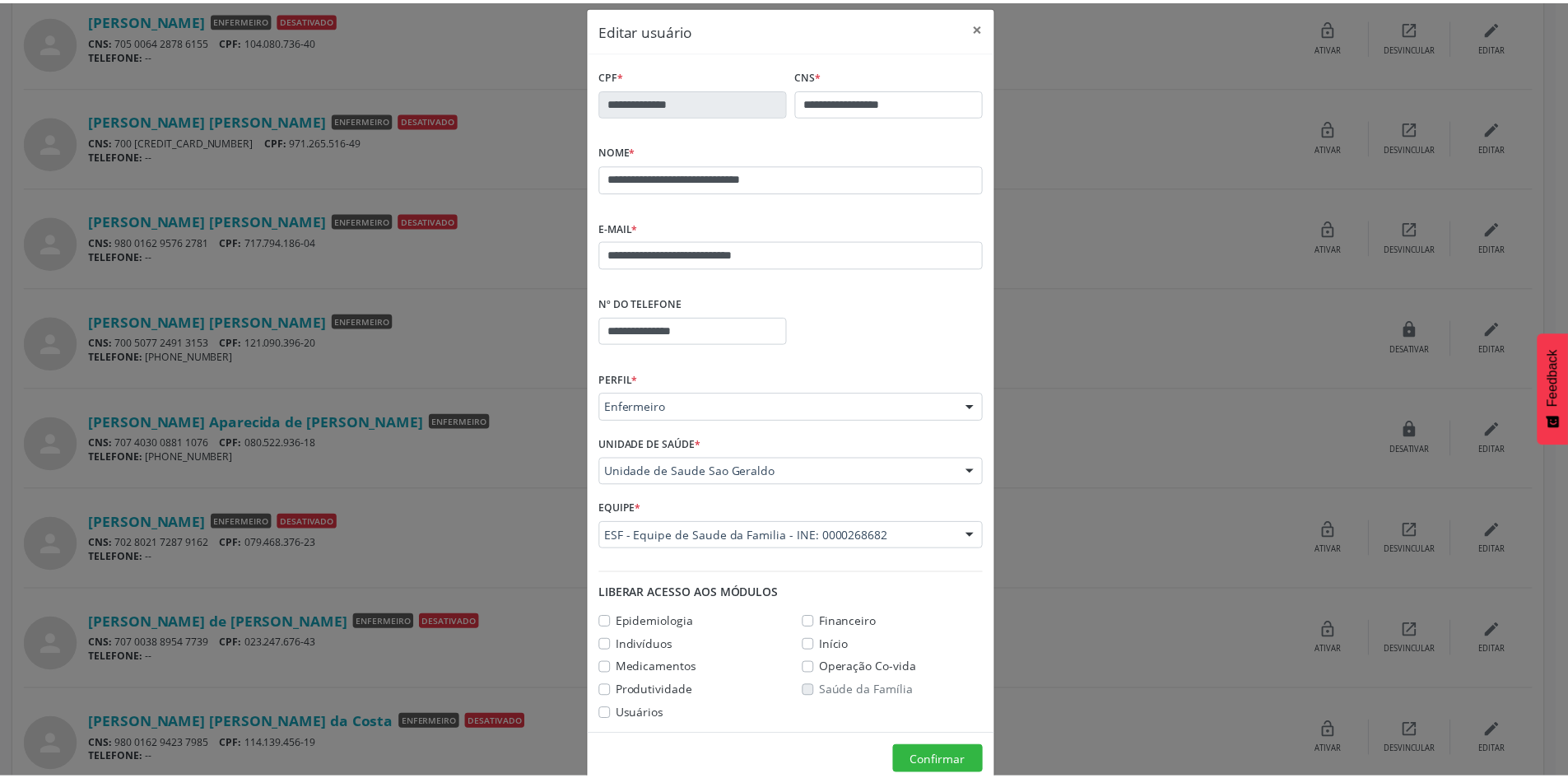 scroll, scrollTop: 0, scrollLeft: 0, axis: both 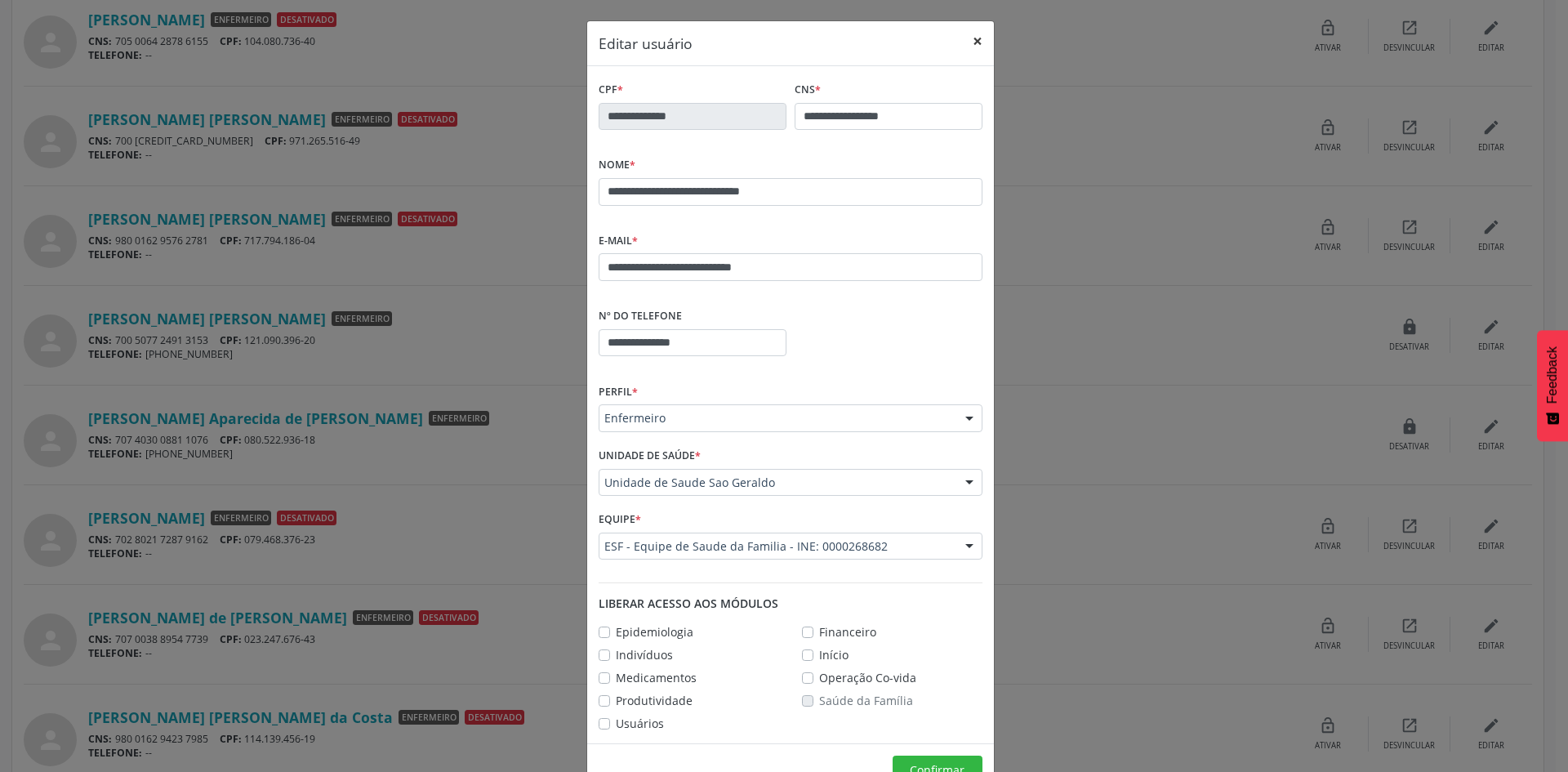 click on "×" at bounding box center (978, 41) 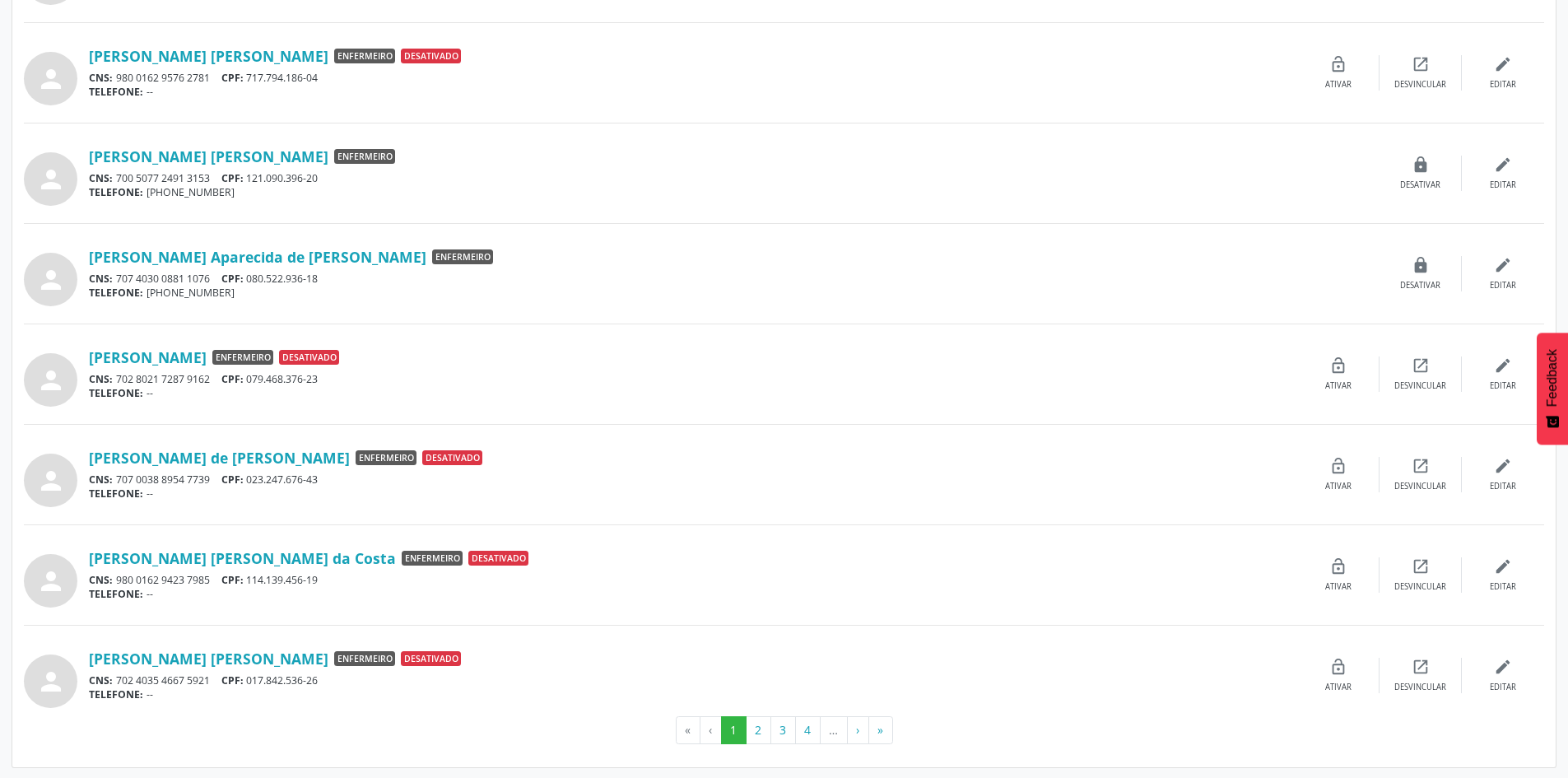 scroll, scrollTop: 1154, scrollLeft: 0, axis: vertical 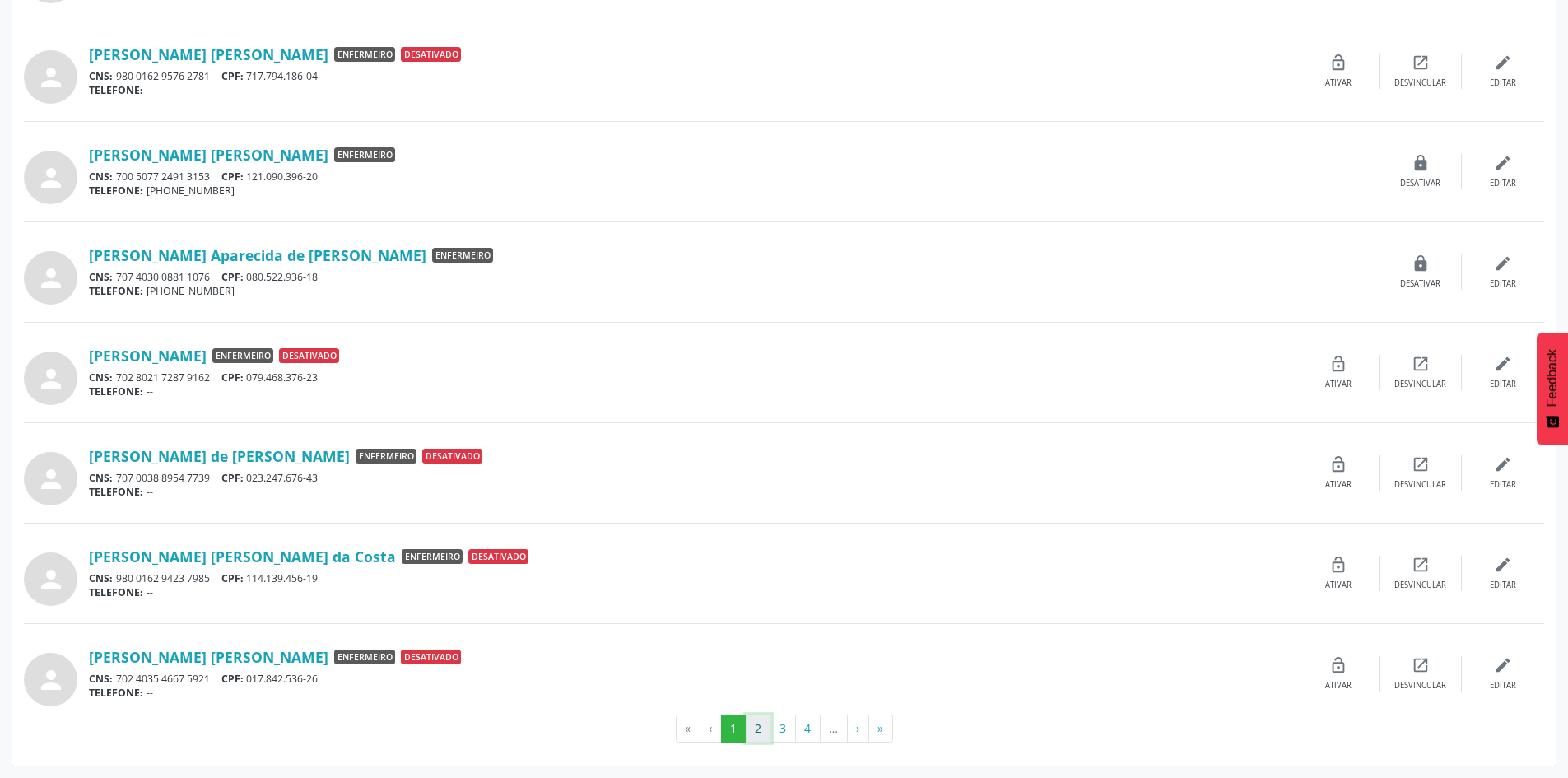 click on "2" at bounding box center (758, 729) 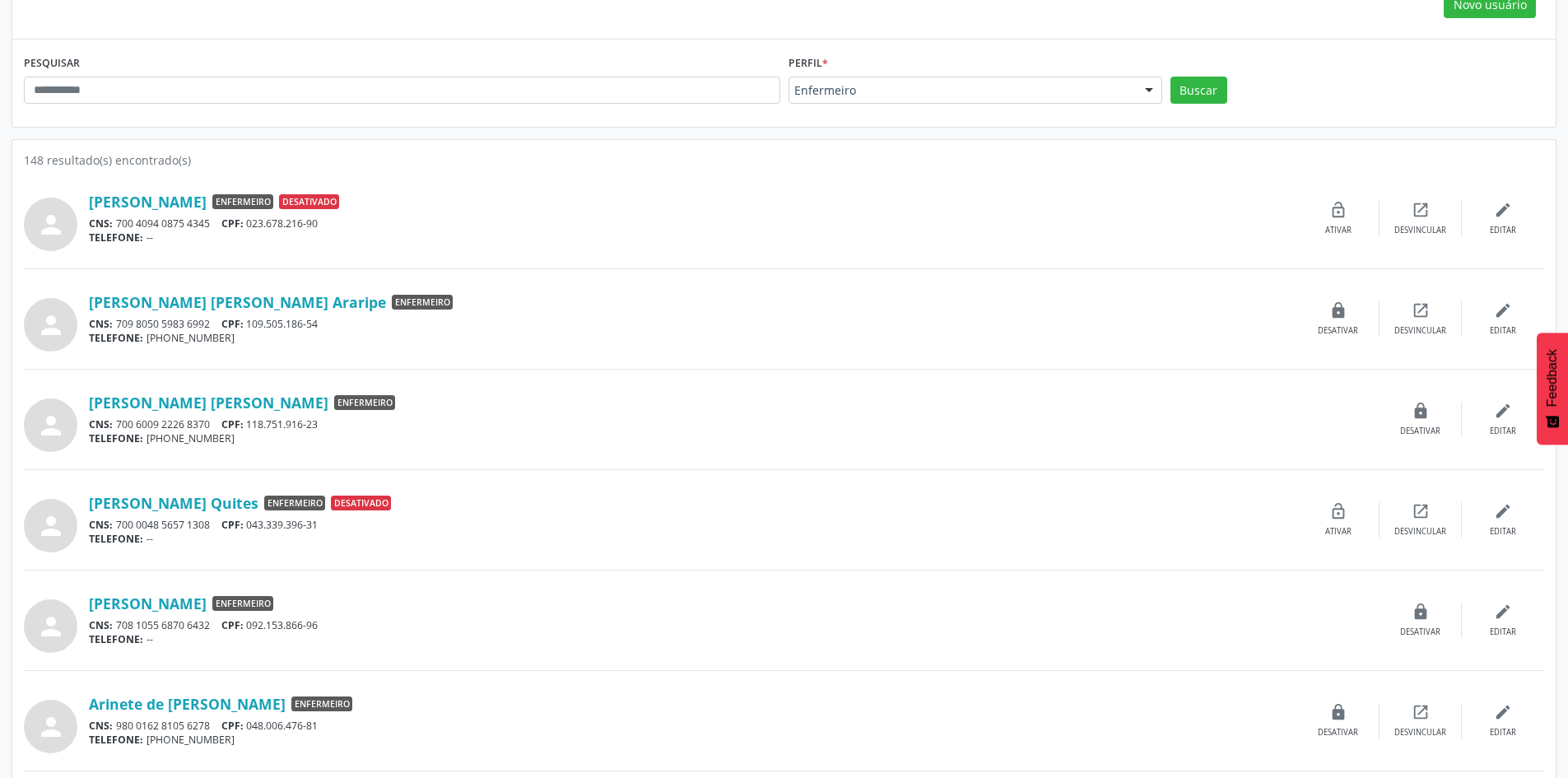scroll, scrollTop: 165, scrollLeft: 0, axis: vertical 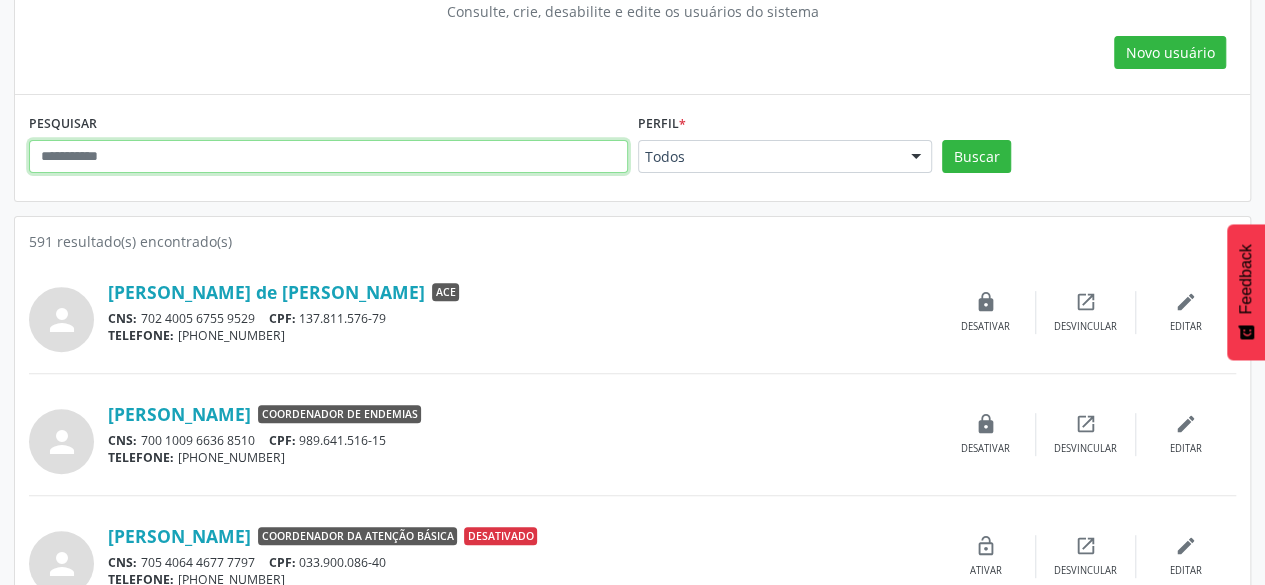 click at bounding box center [328, 157] 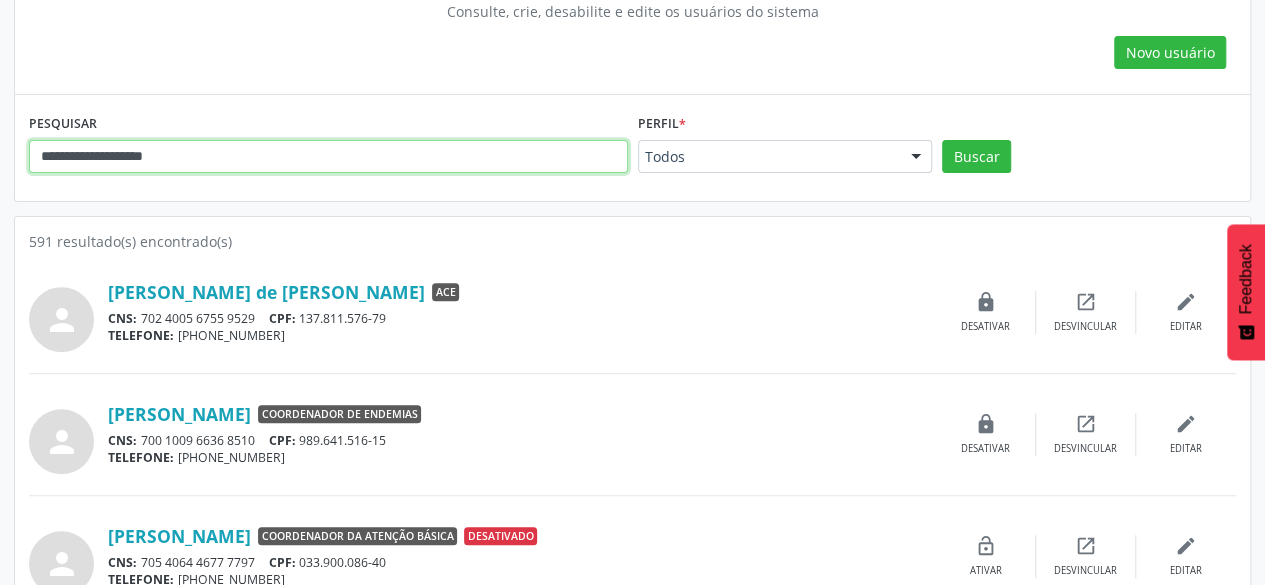 type on "**********" 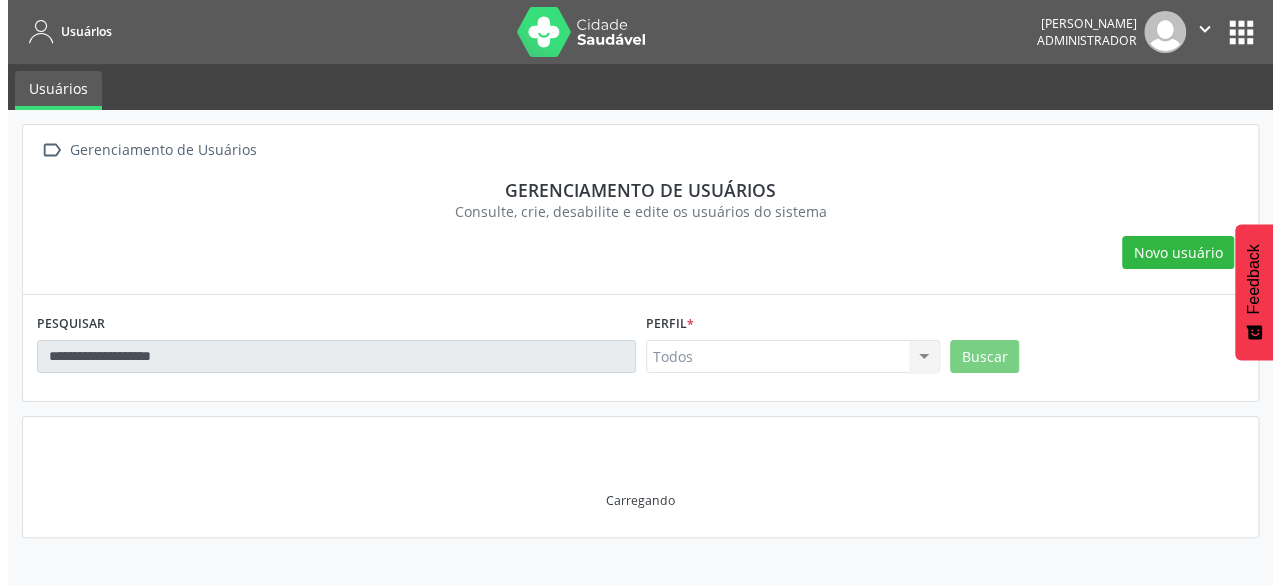 scroll, scrollTop: 0, scrollLeft: 0, axis: both 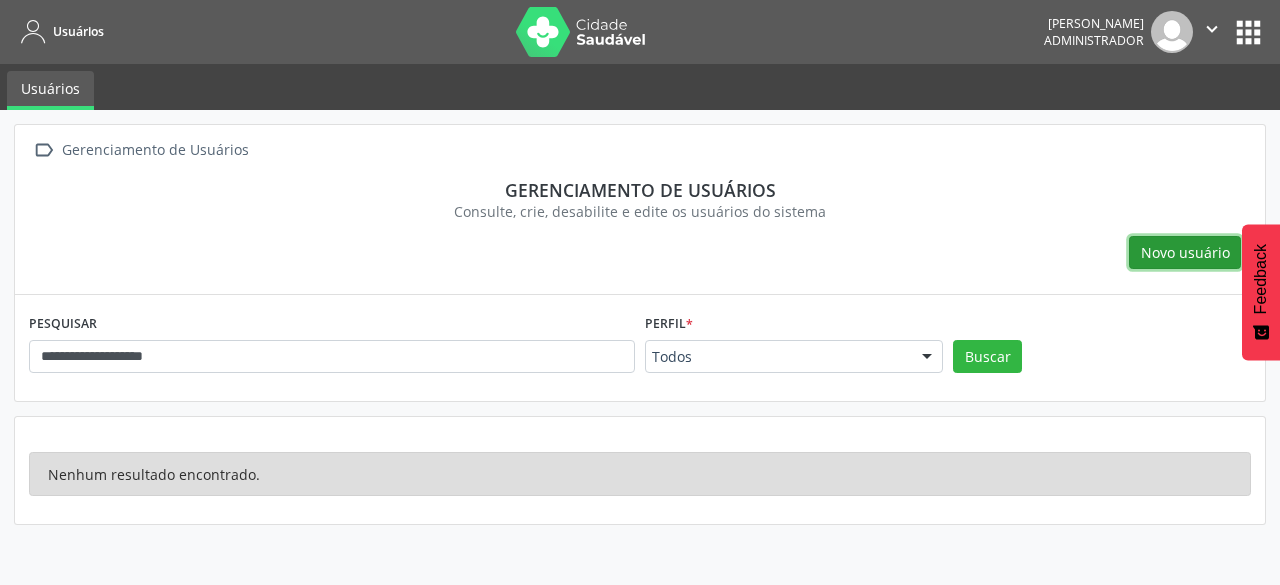 click on "Novo usuário" at bounding box center (1185, 253) 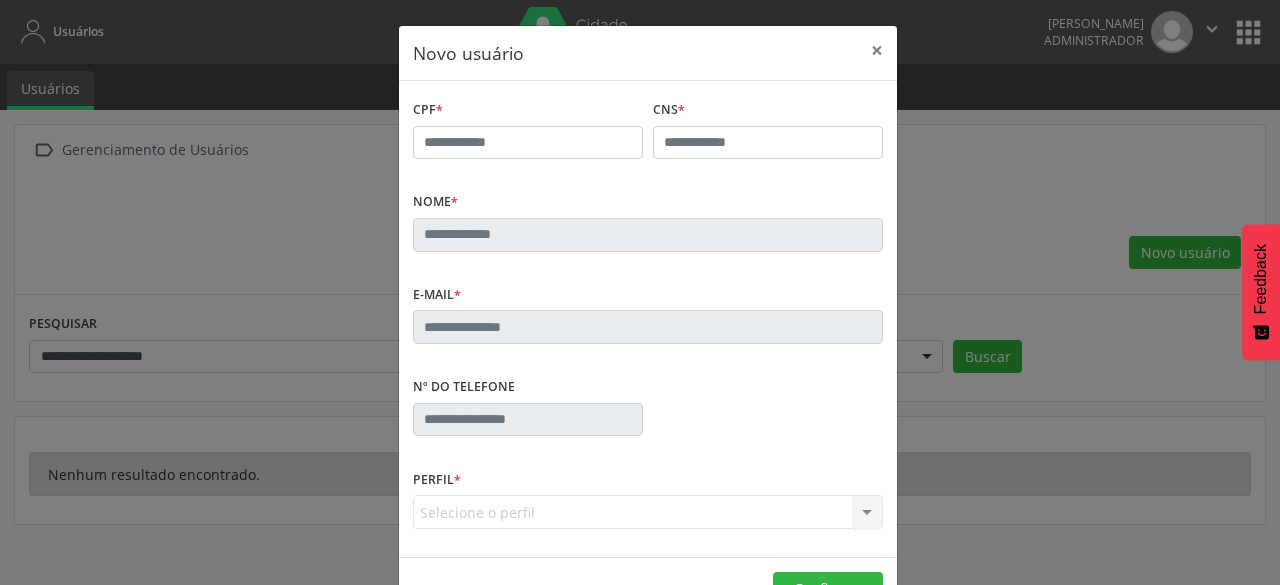 scroll, scrollTop: 57, scrollLeft: 0, axis: vertical 